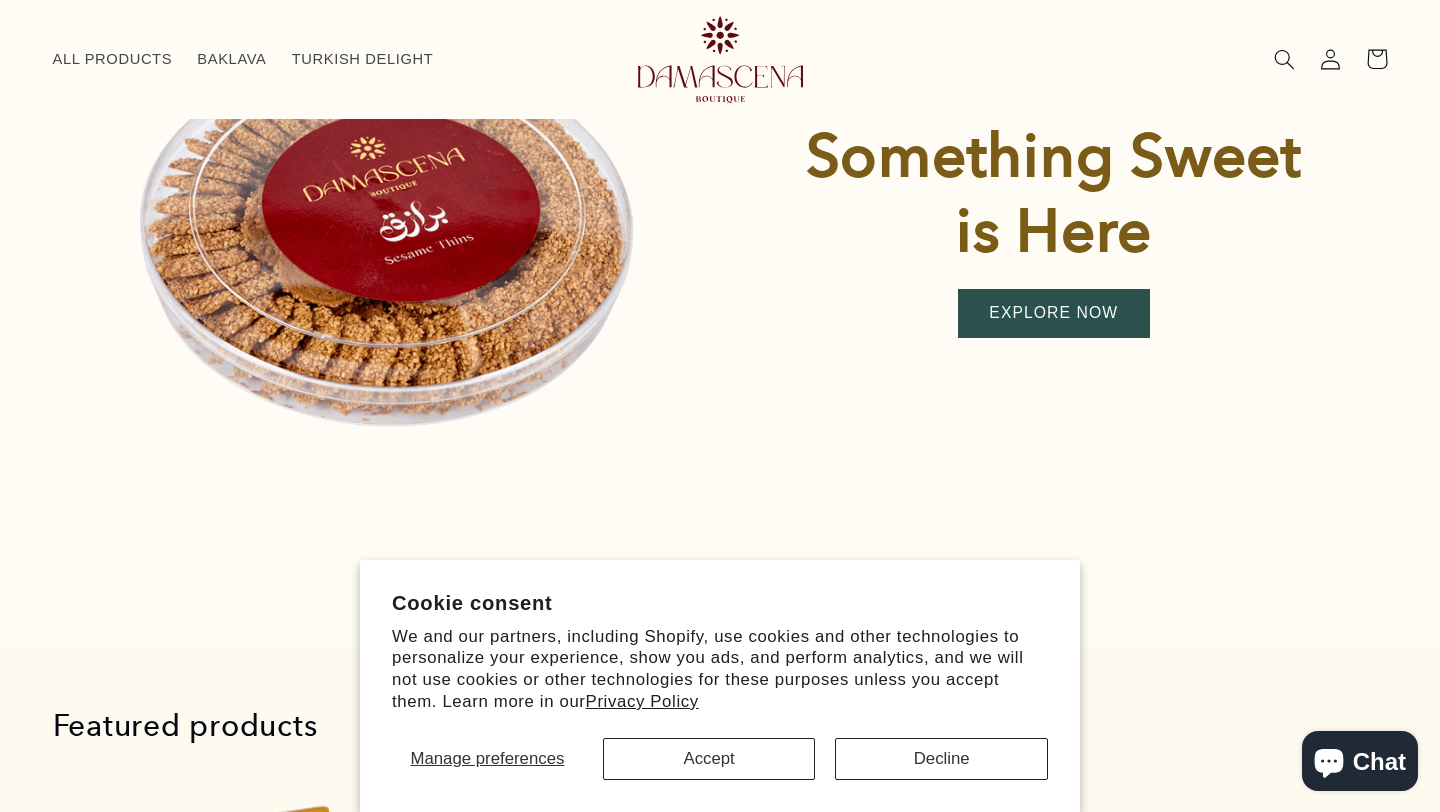 scroll, scrollTop: 622, scrollLeft: 0, axis: vertical 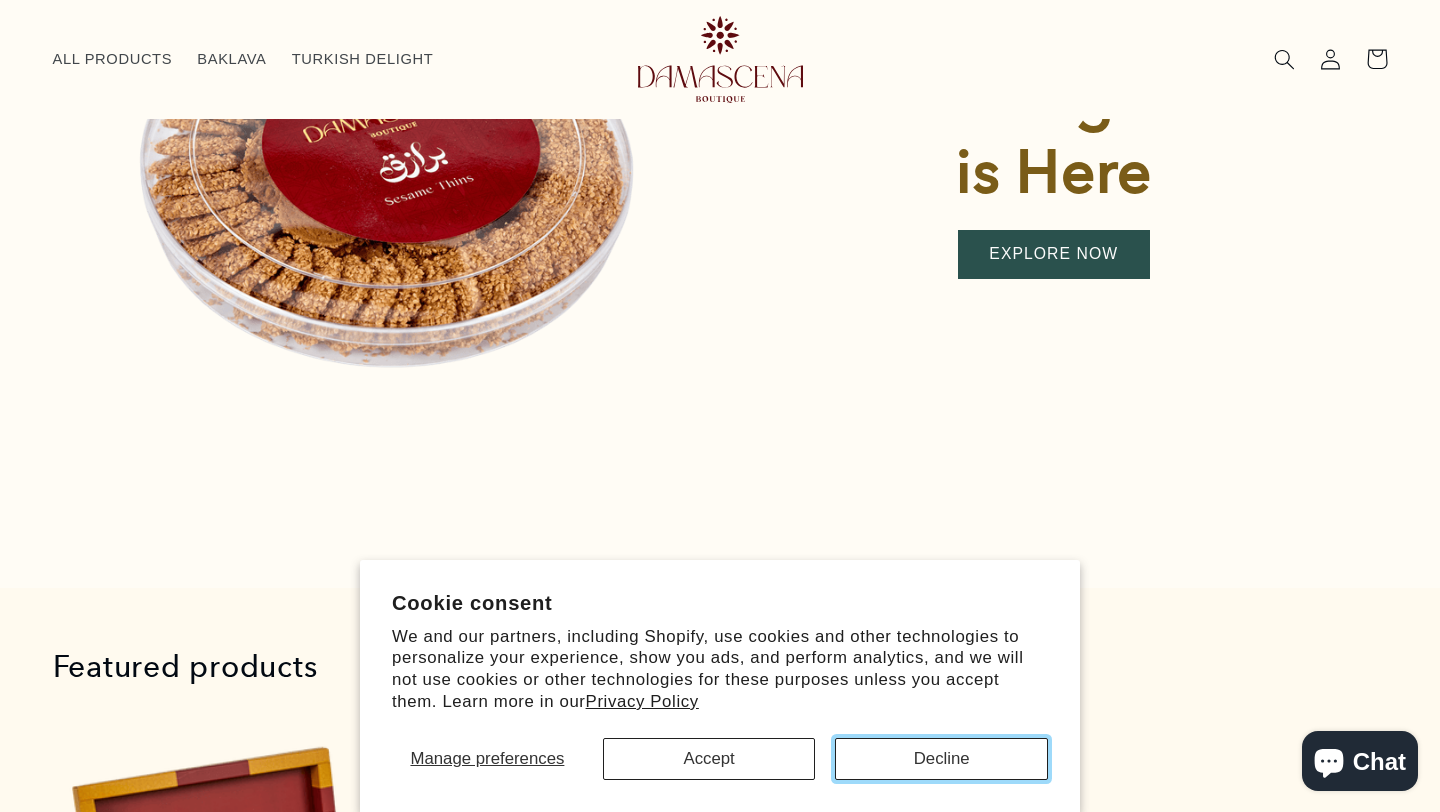 click on "Decline" at bounding box center (941, 759) 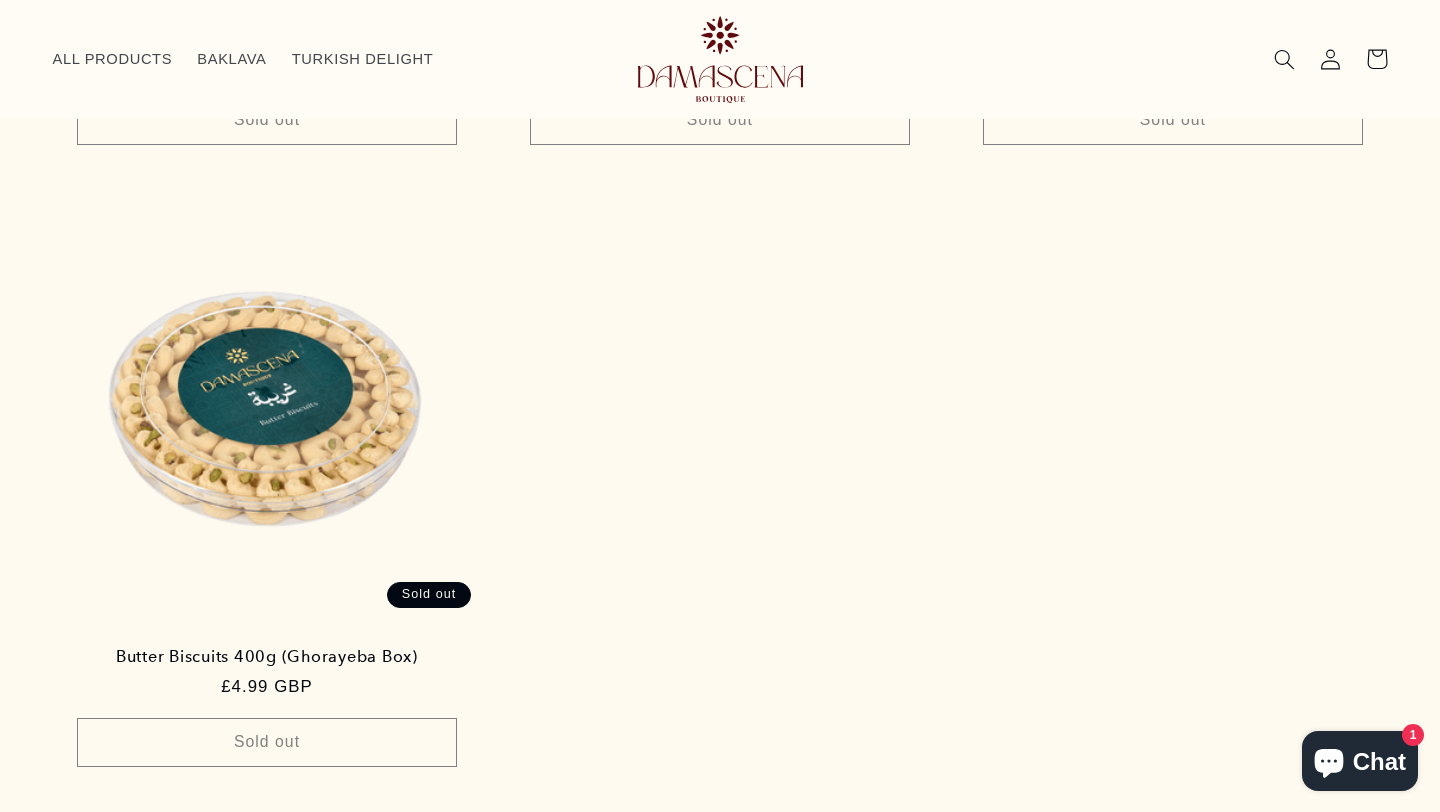 scroll, scrollTop: 2406, scrollLeft: 0, axis: vertical 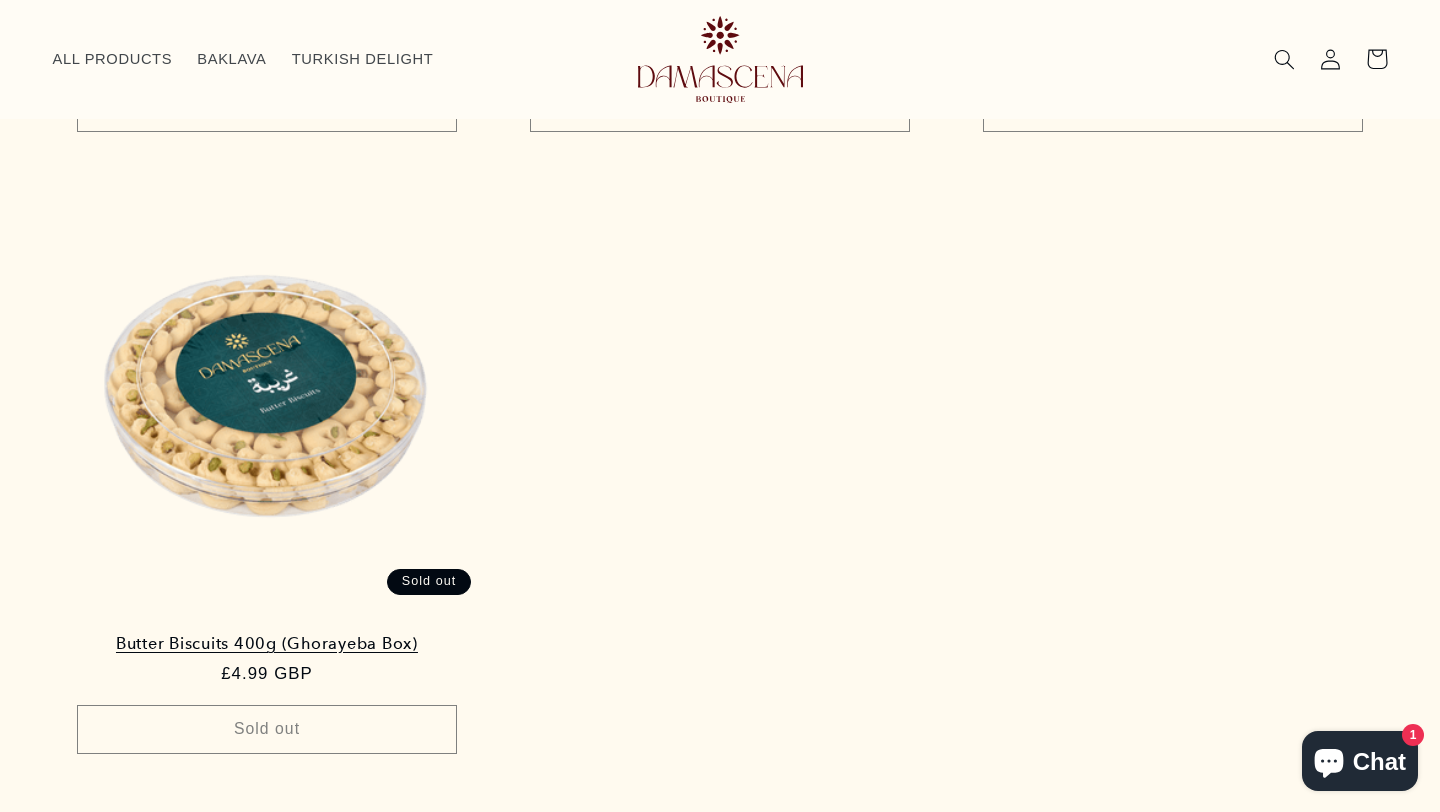 click on "Butter Biscuits 400g (Ghorayeba Box)" at bounding box center [267, 644] 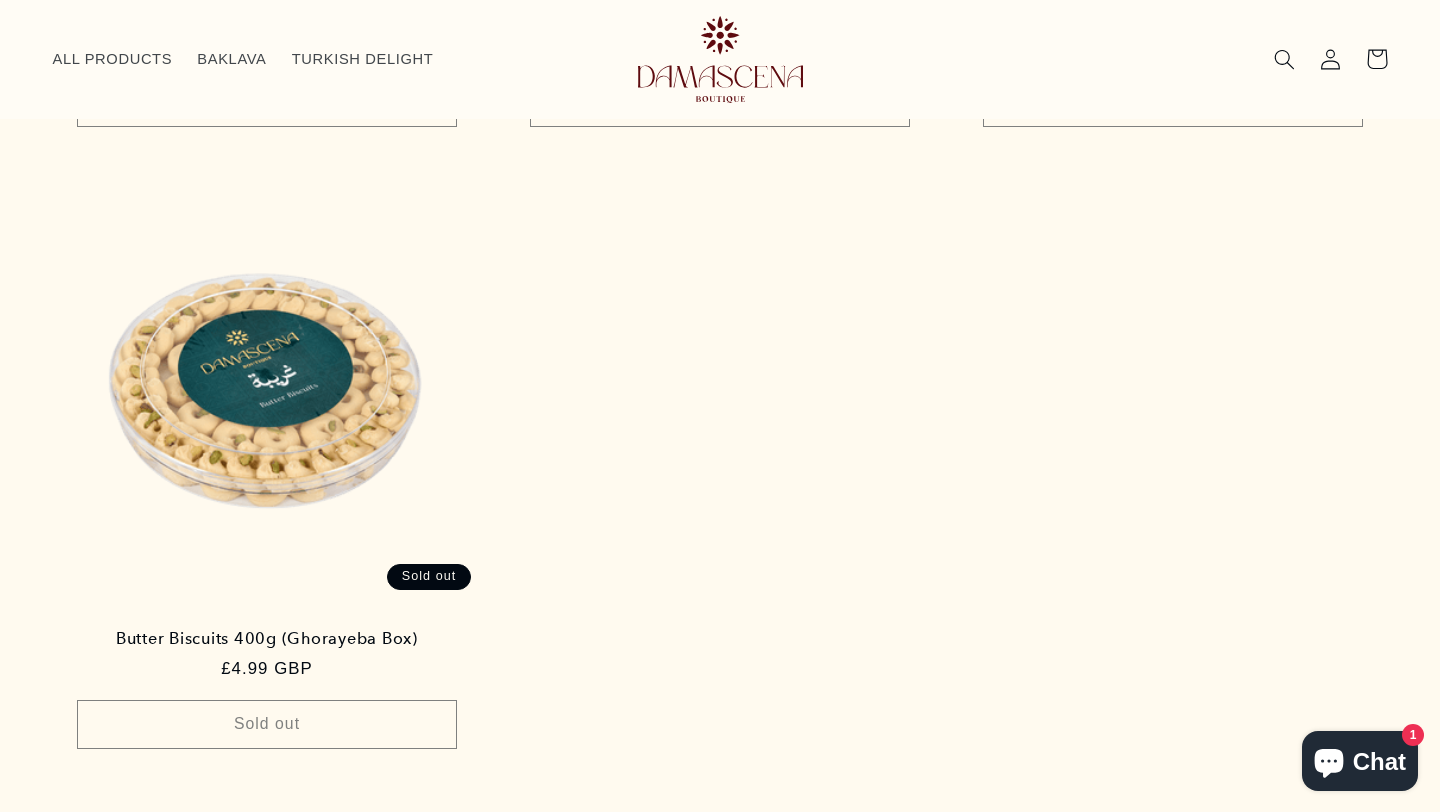 scroll, scrollTop: 2406, scrollLeft: 0, axis: vertical 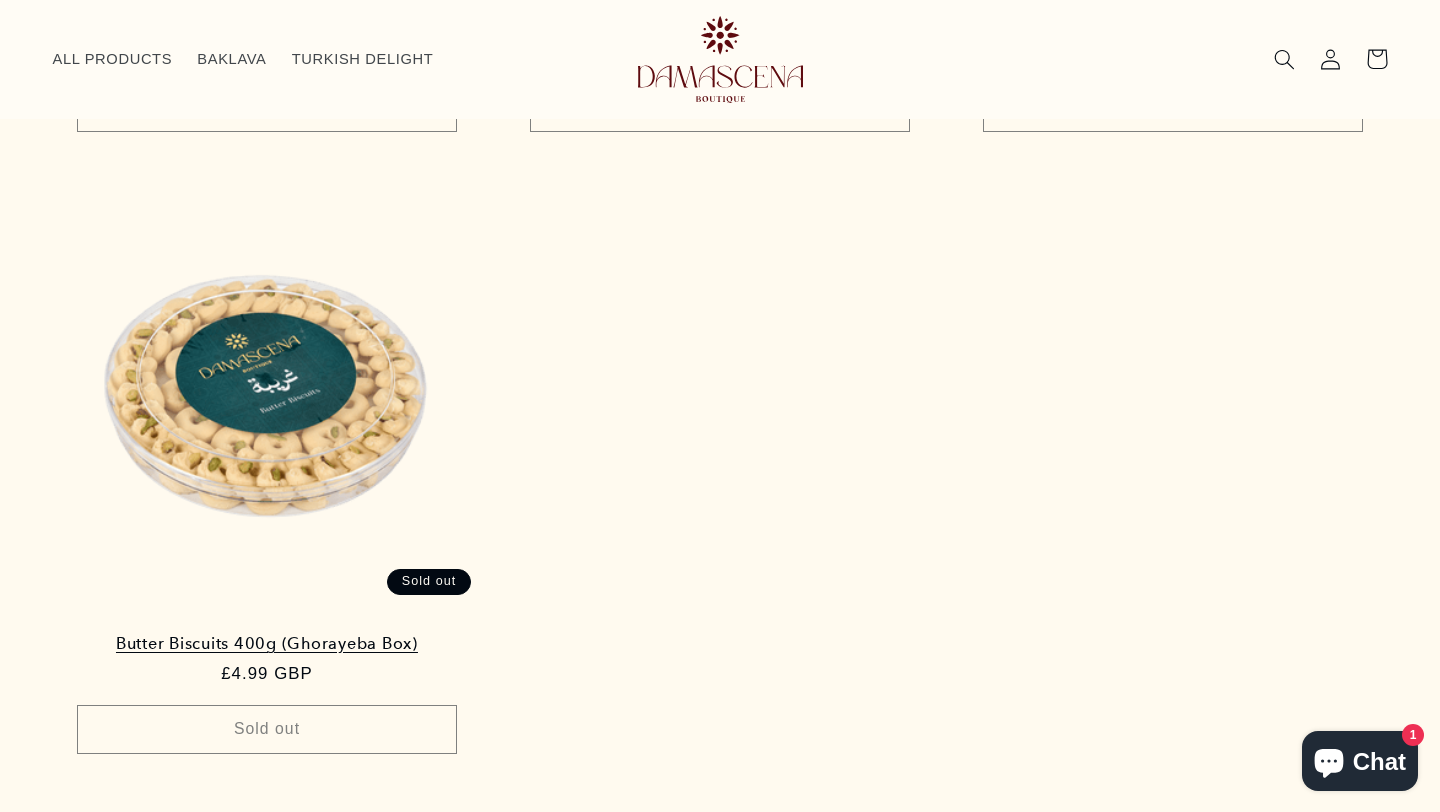 click on "Butter Biscuits 400g (Ghorayeba Box)" at bounding box center [267, 644] 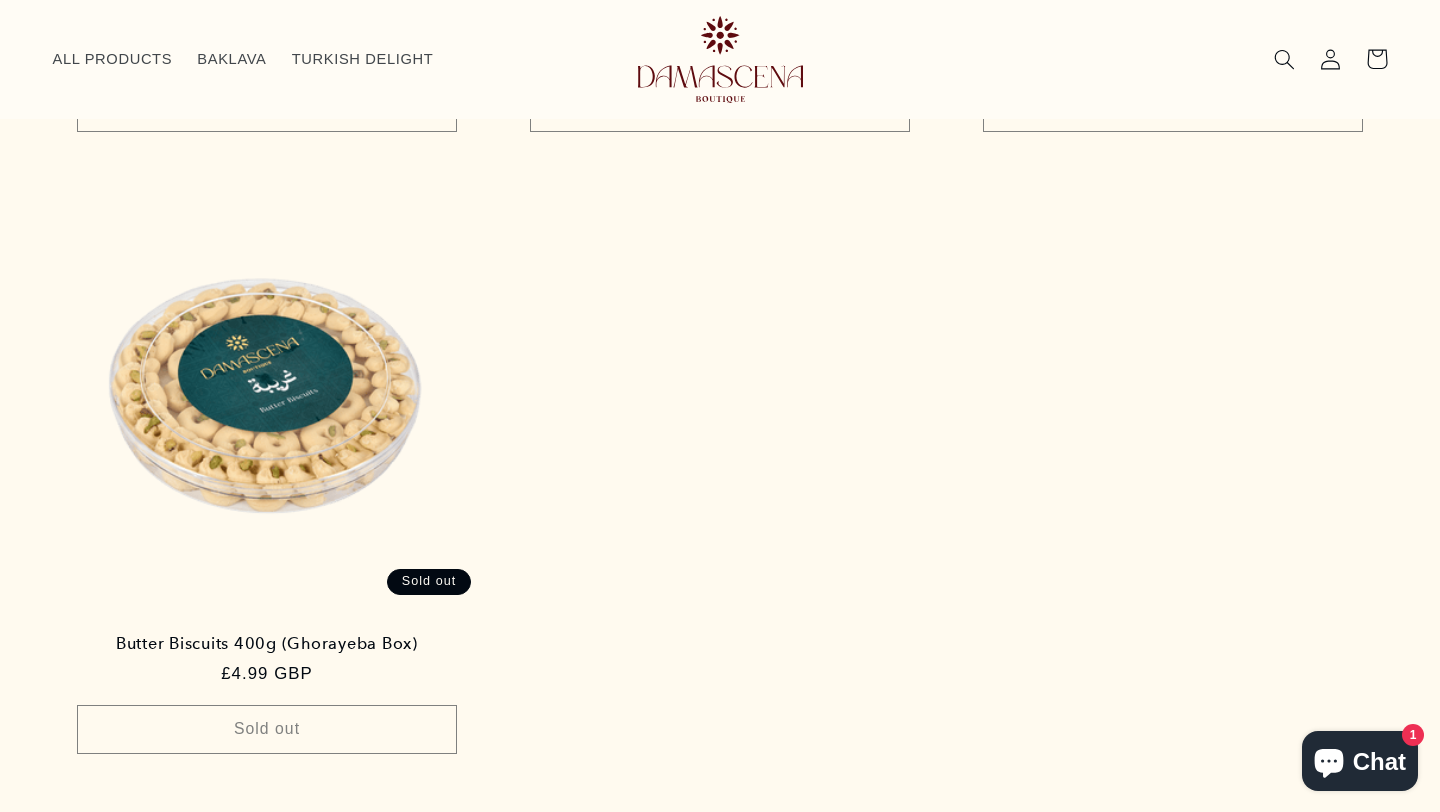 click 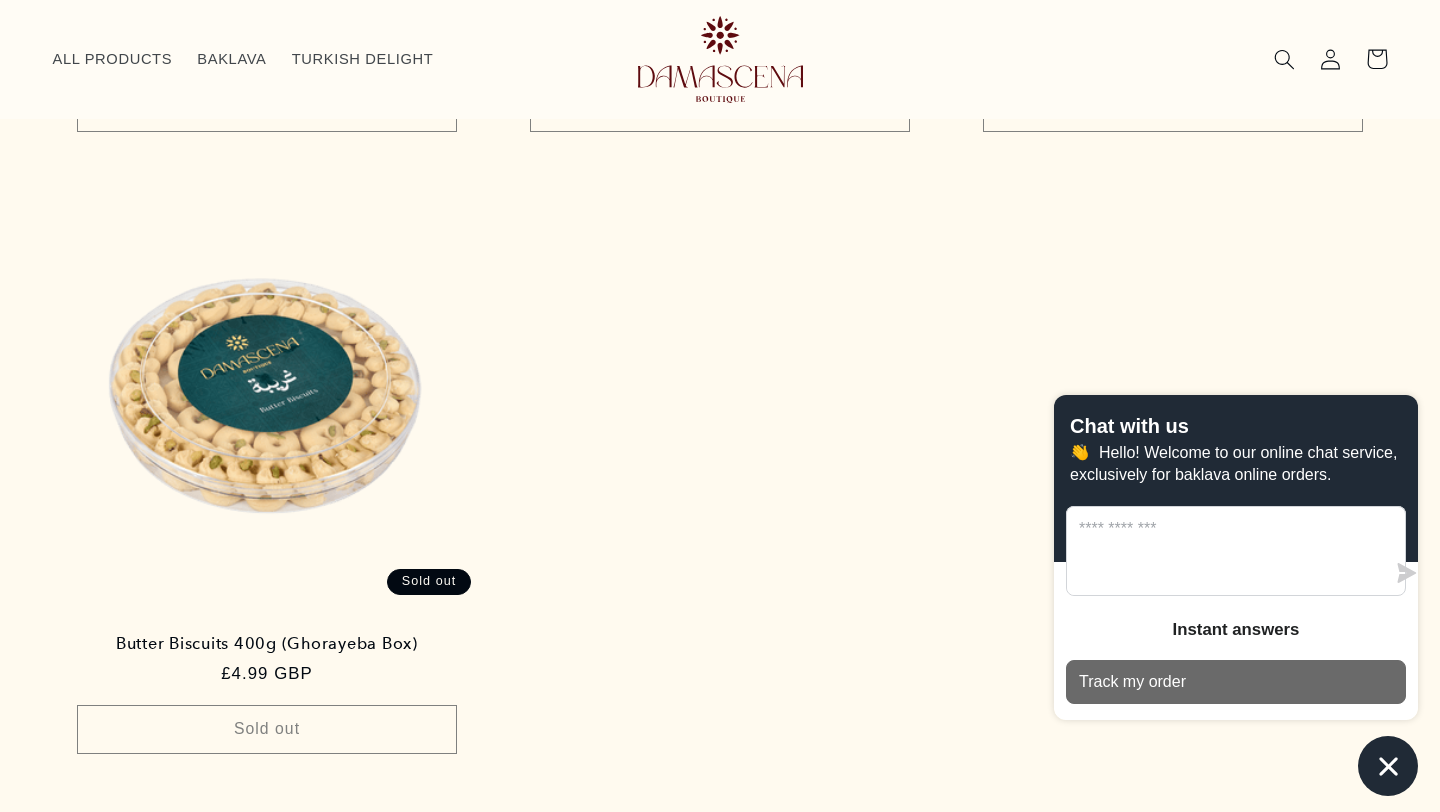 click on "Track my order" at bounding box center [1236, 682] 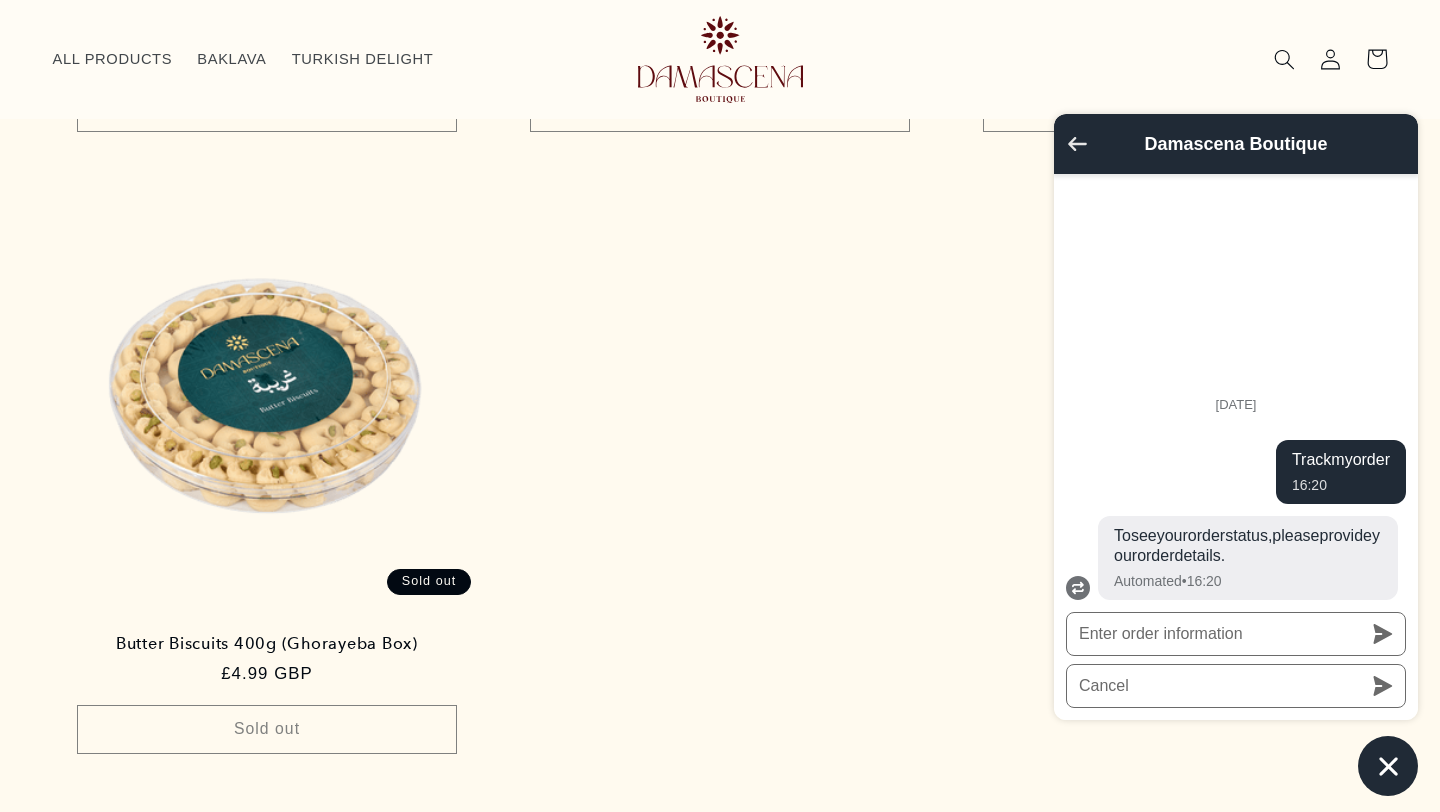 click at bounding box center [1077, 146] 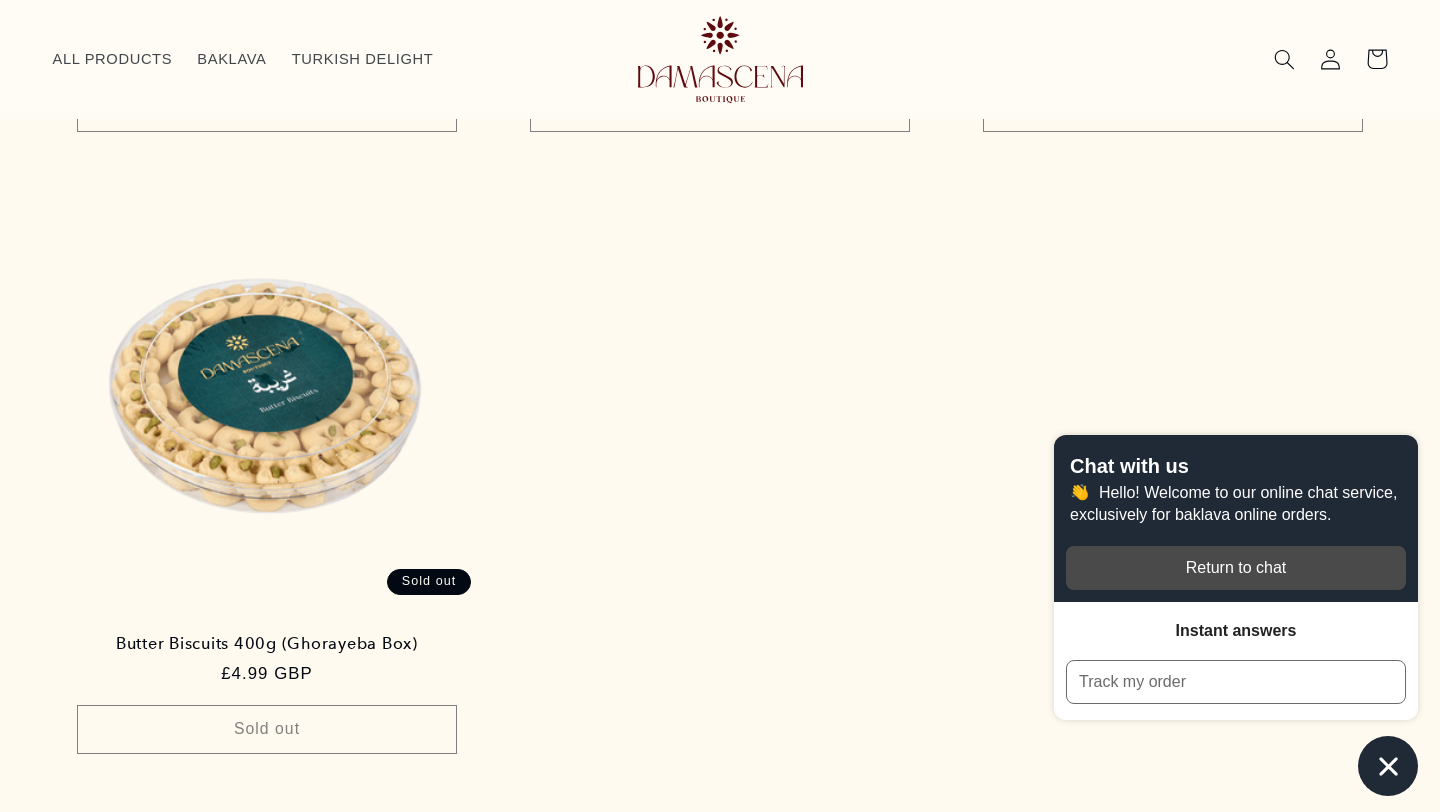 click on "Return to chat" at bounding box center [1236, 568] 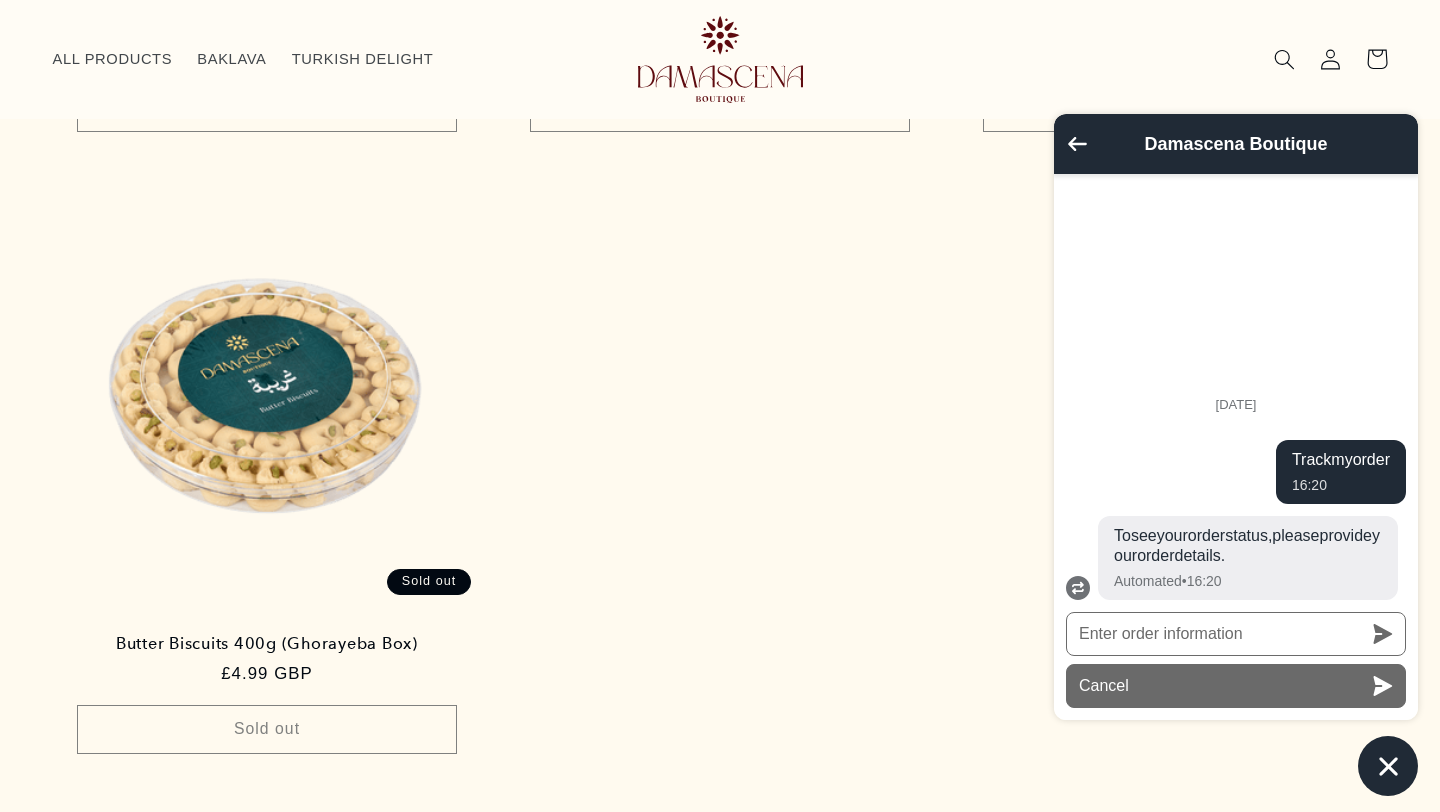 click on "Cancel" at bounding box center [1236, 686] 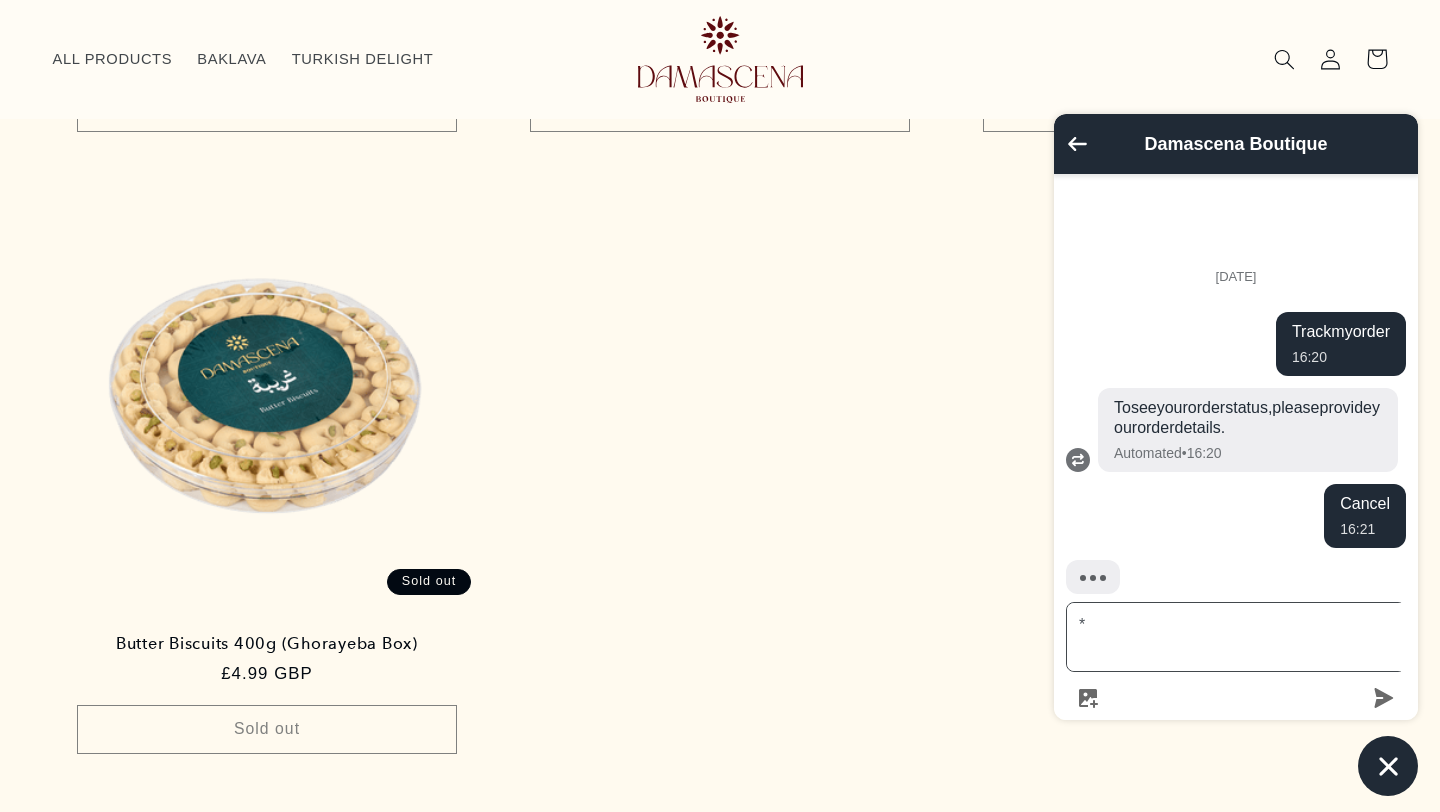 click on "*" at bounding box center (1248, 637) 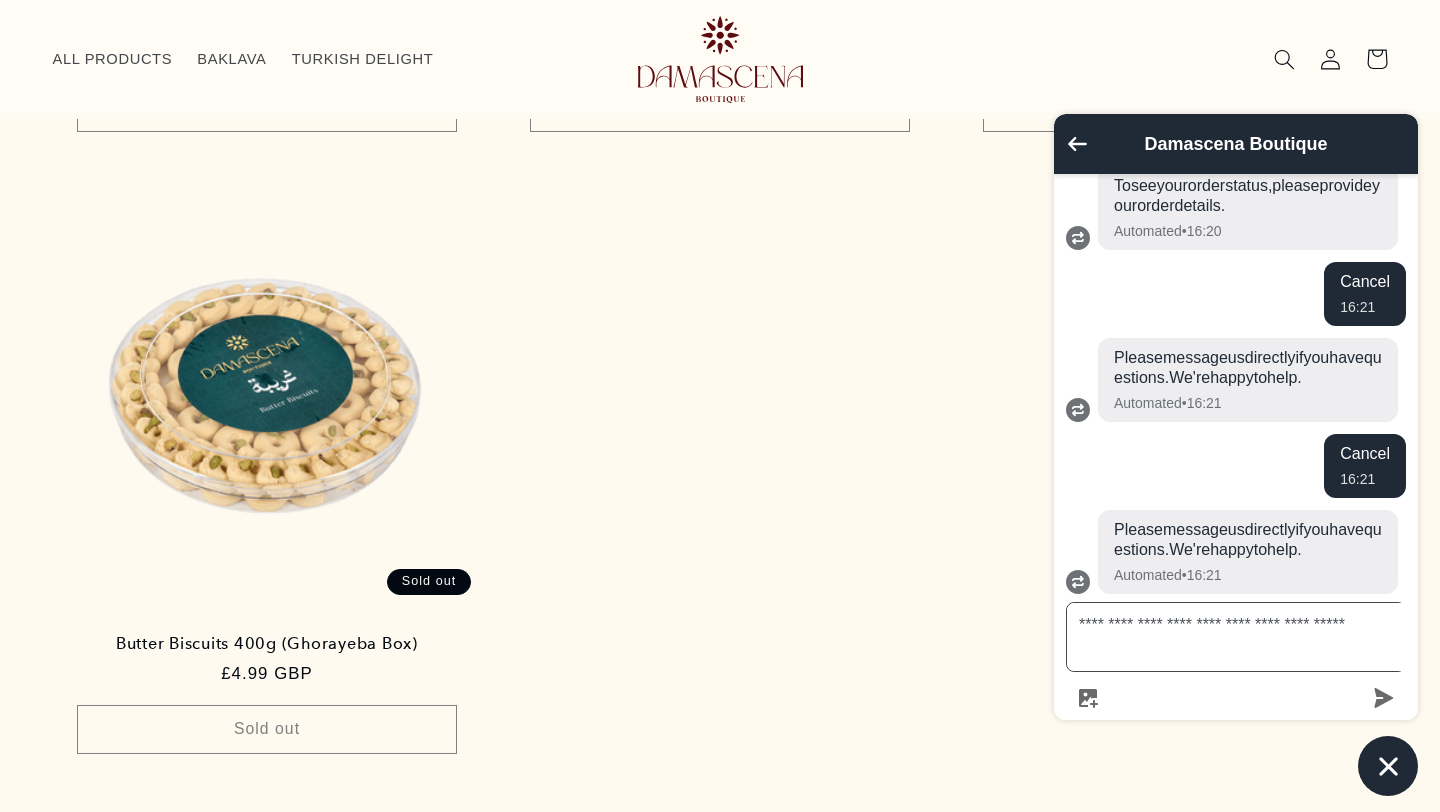 scroll, scrollTop: 203, scrollLeft: 0, axis: vertical 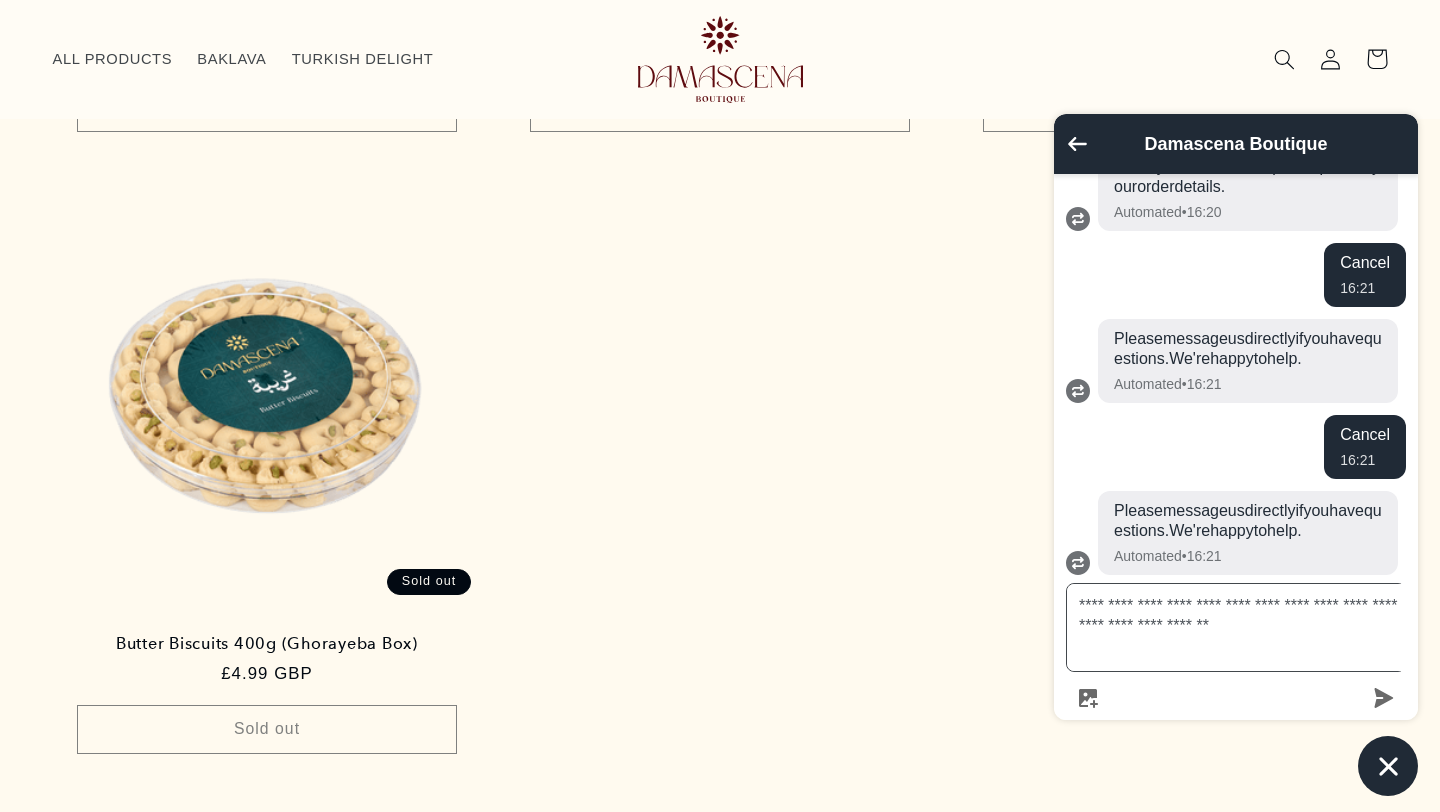 type on "**********" 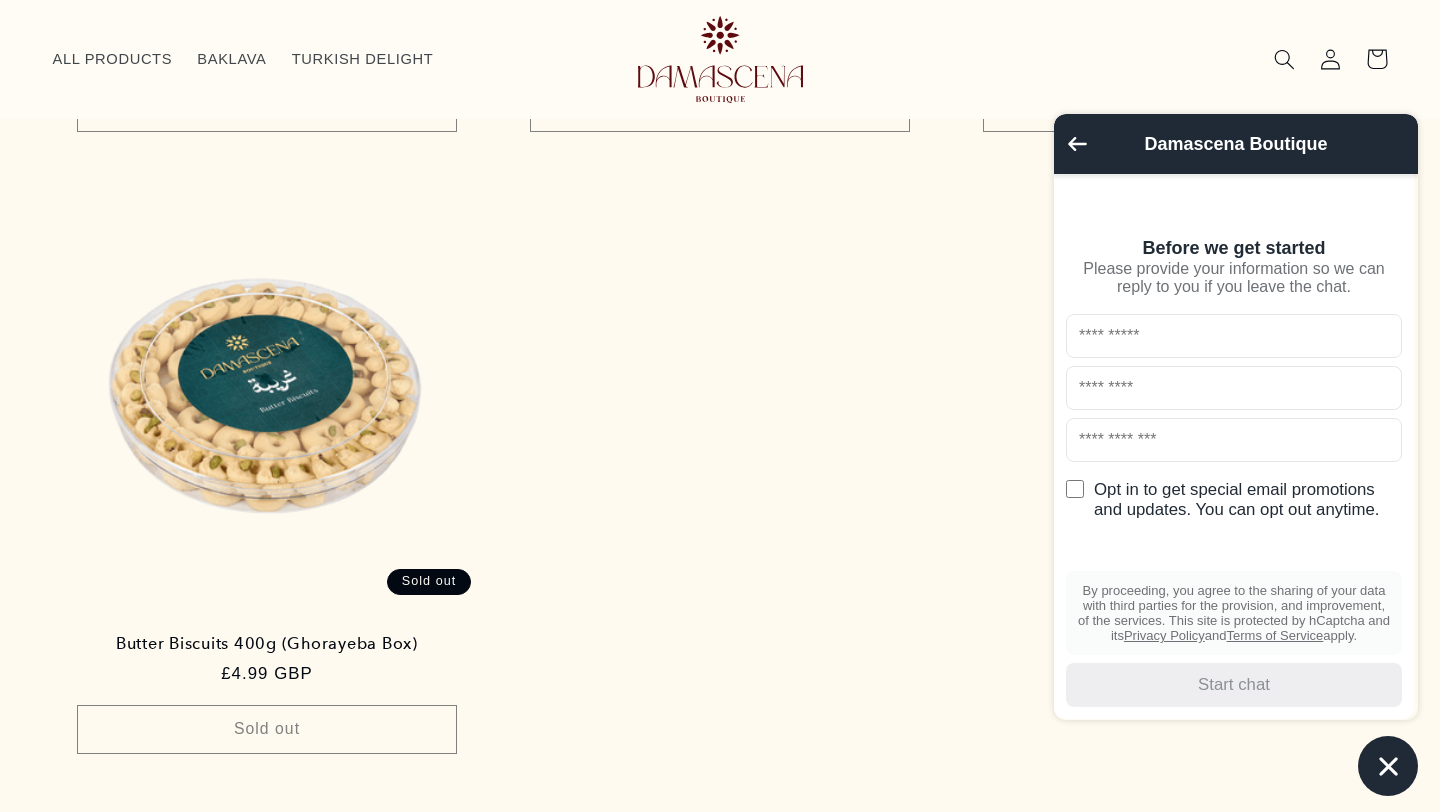 click at bounding box center (1234, 336) 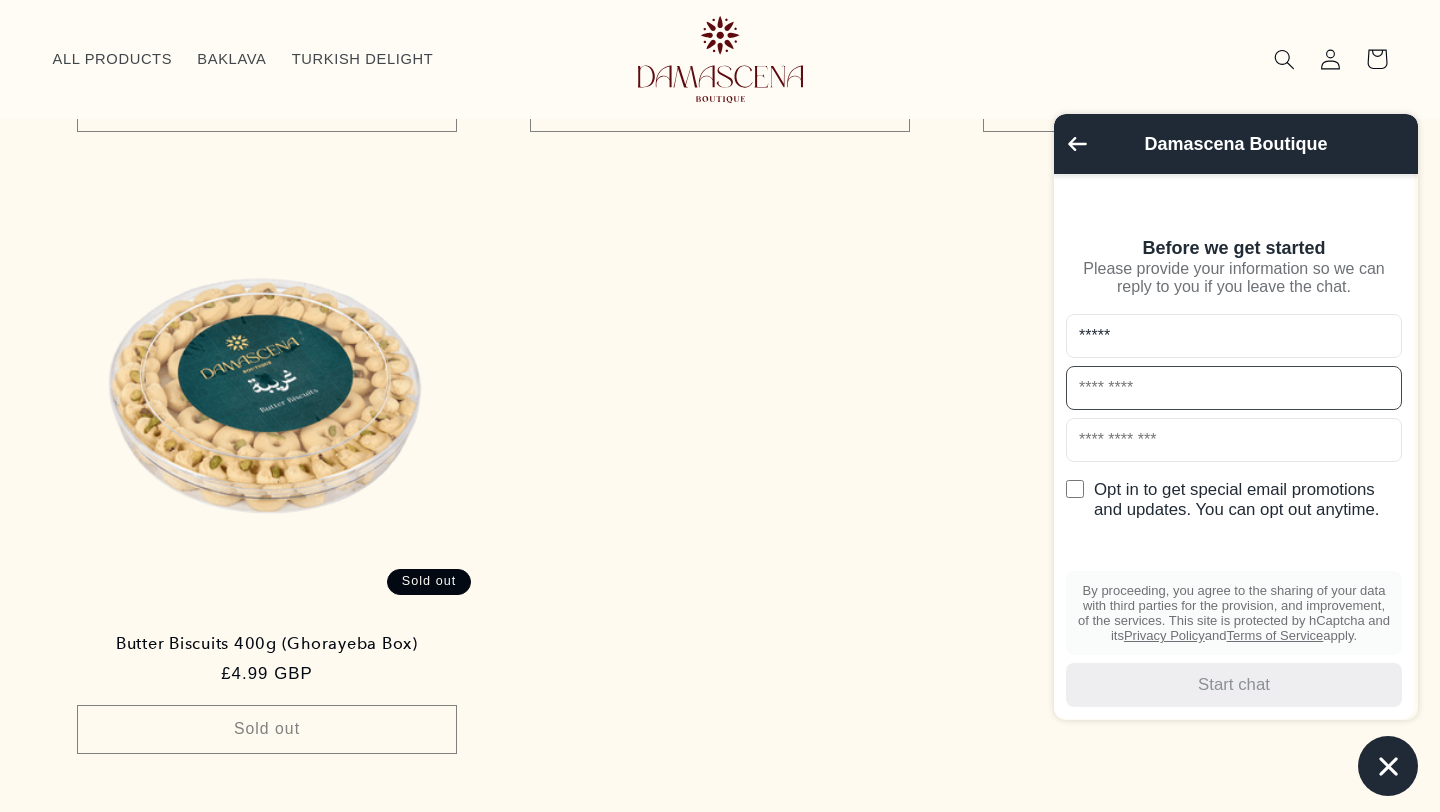 type on "*******" 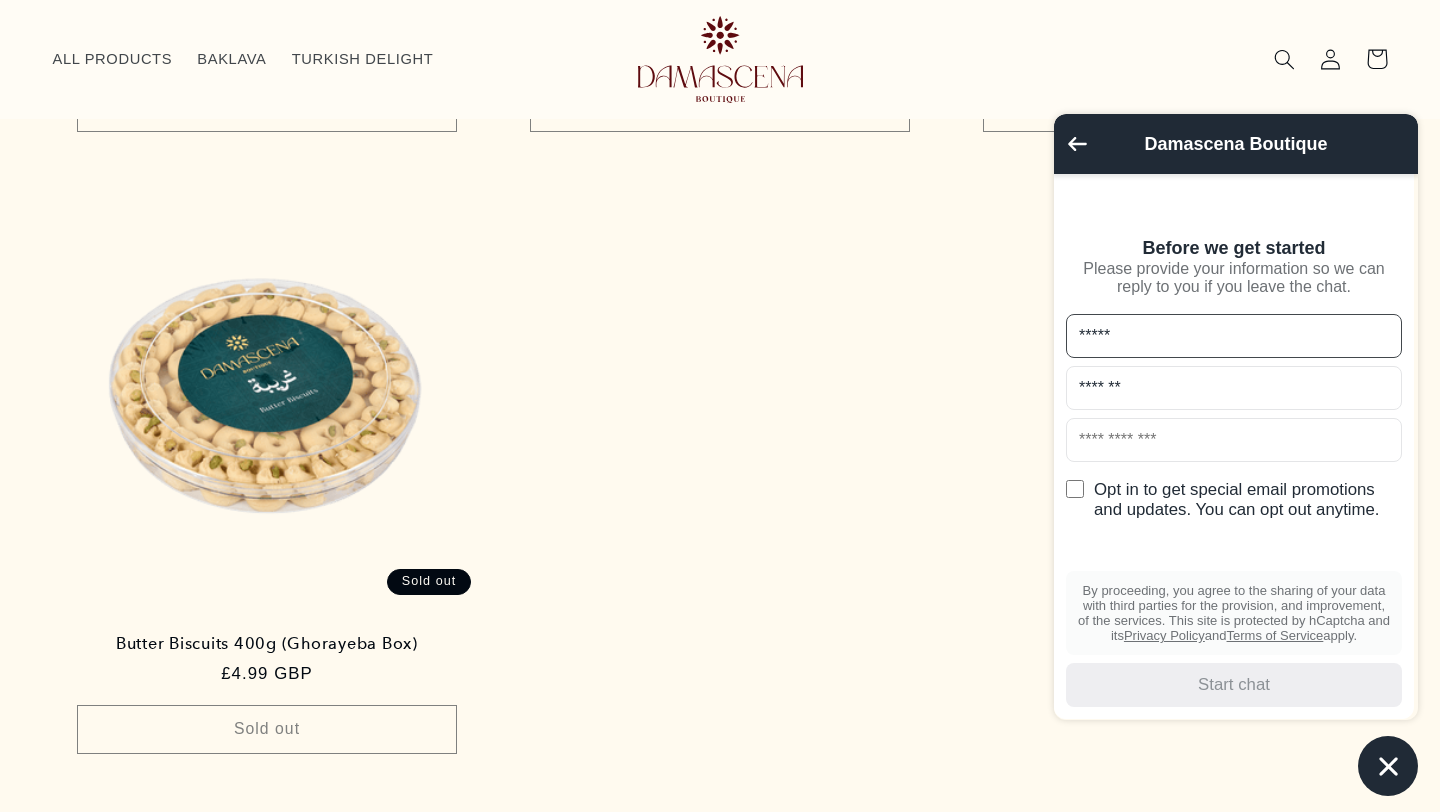 click at bounding box center [1234, 440] 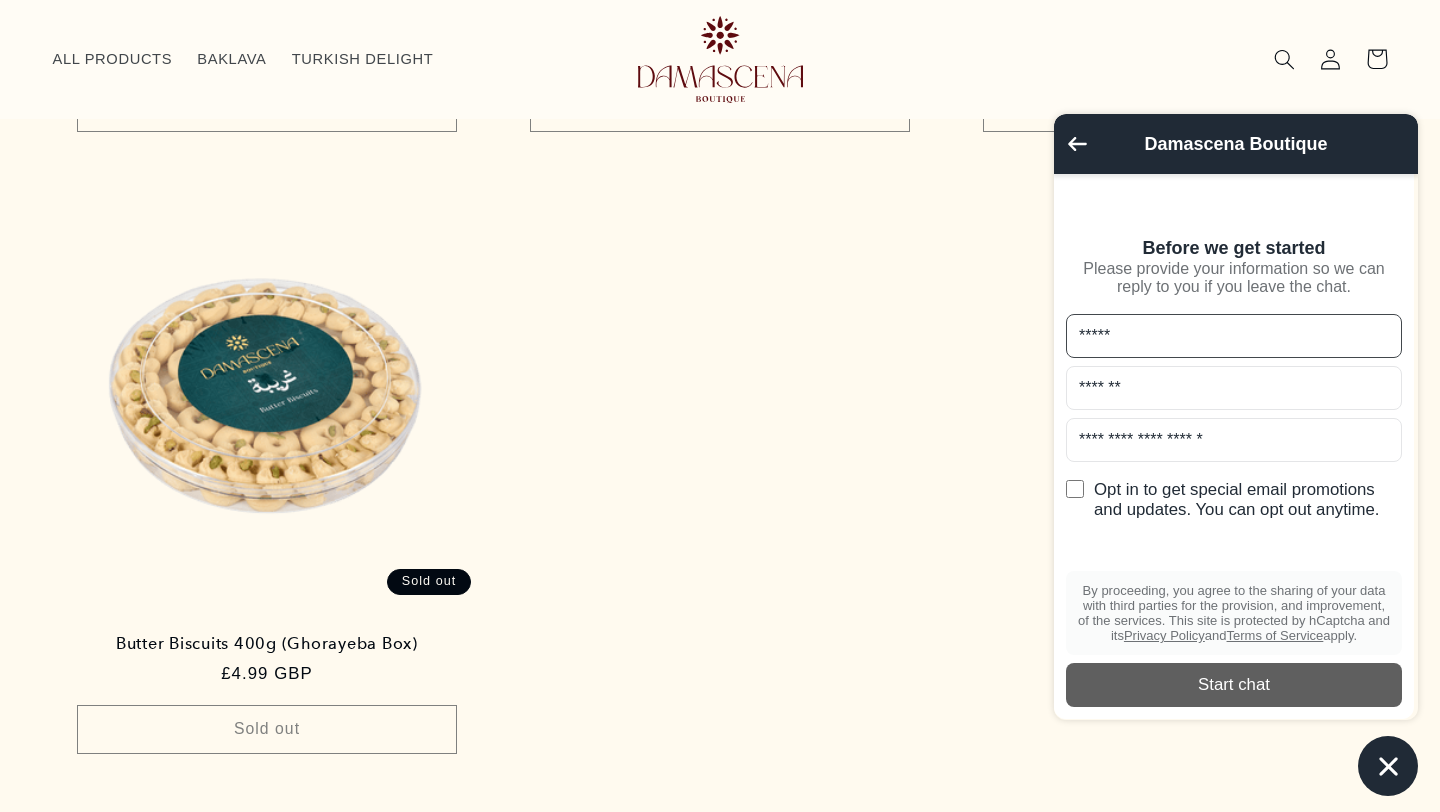 type on "**********" 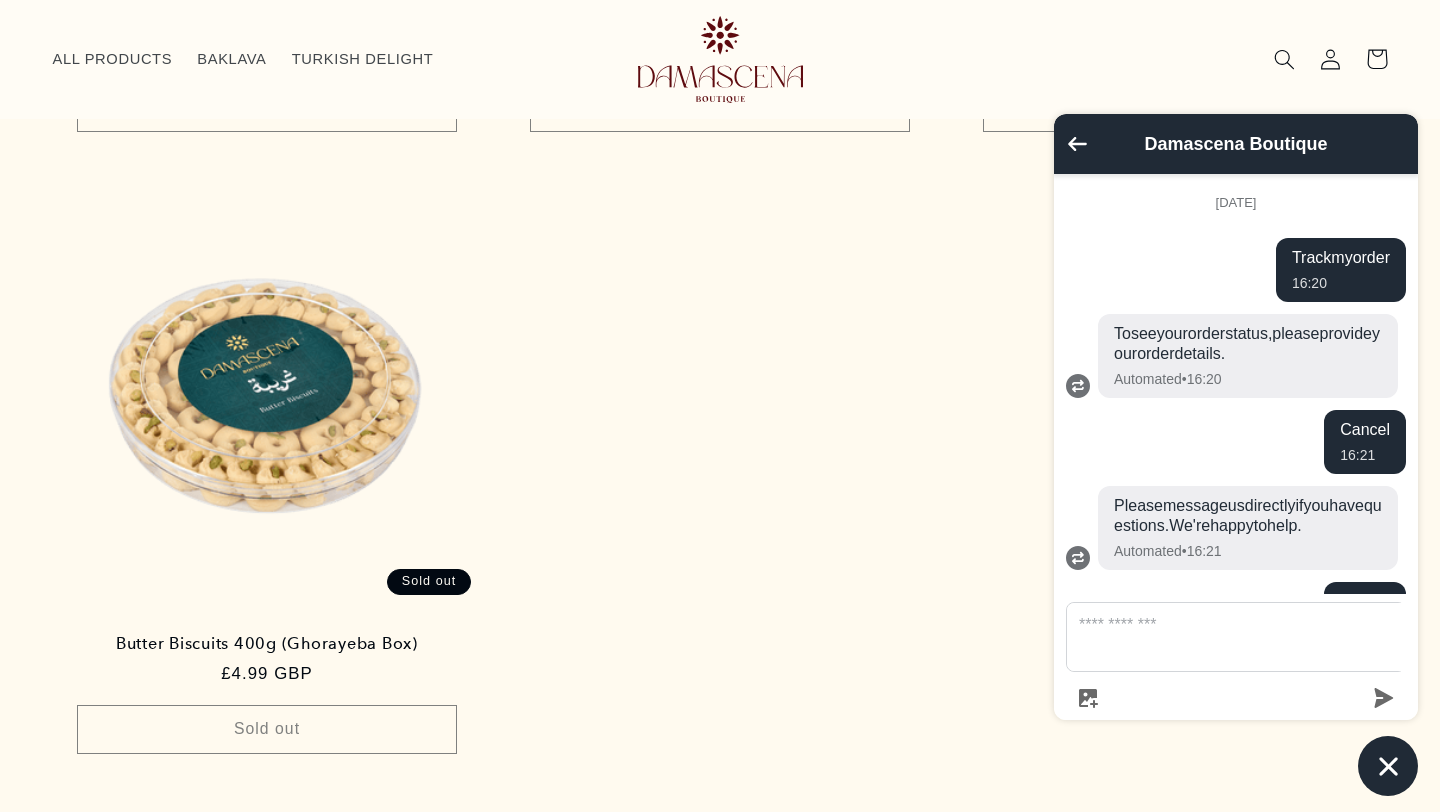 scroll, scrollTop: 300, scrollLeft: 0, axis: vertical 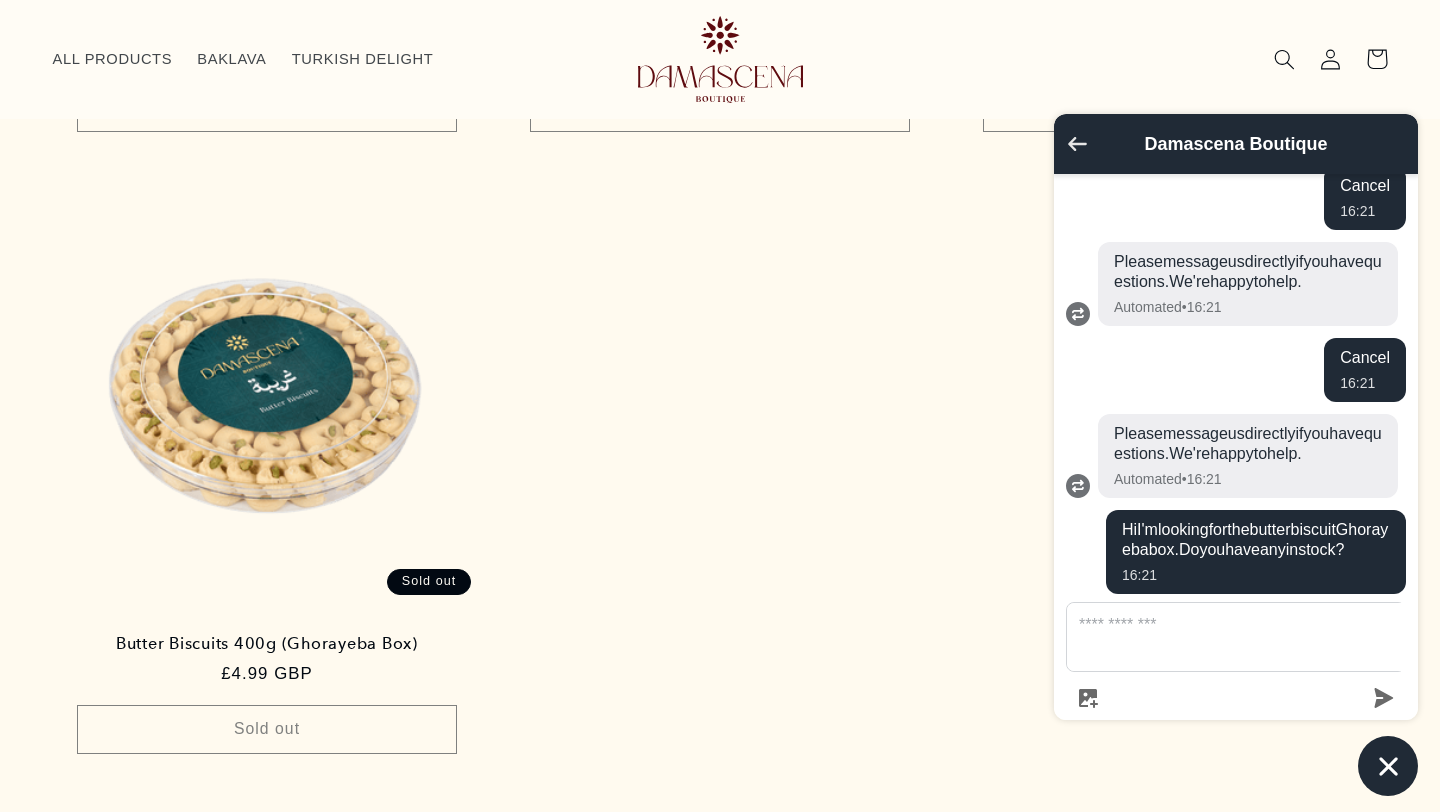 click 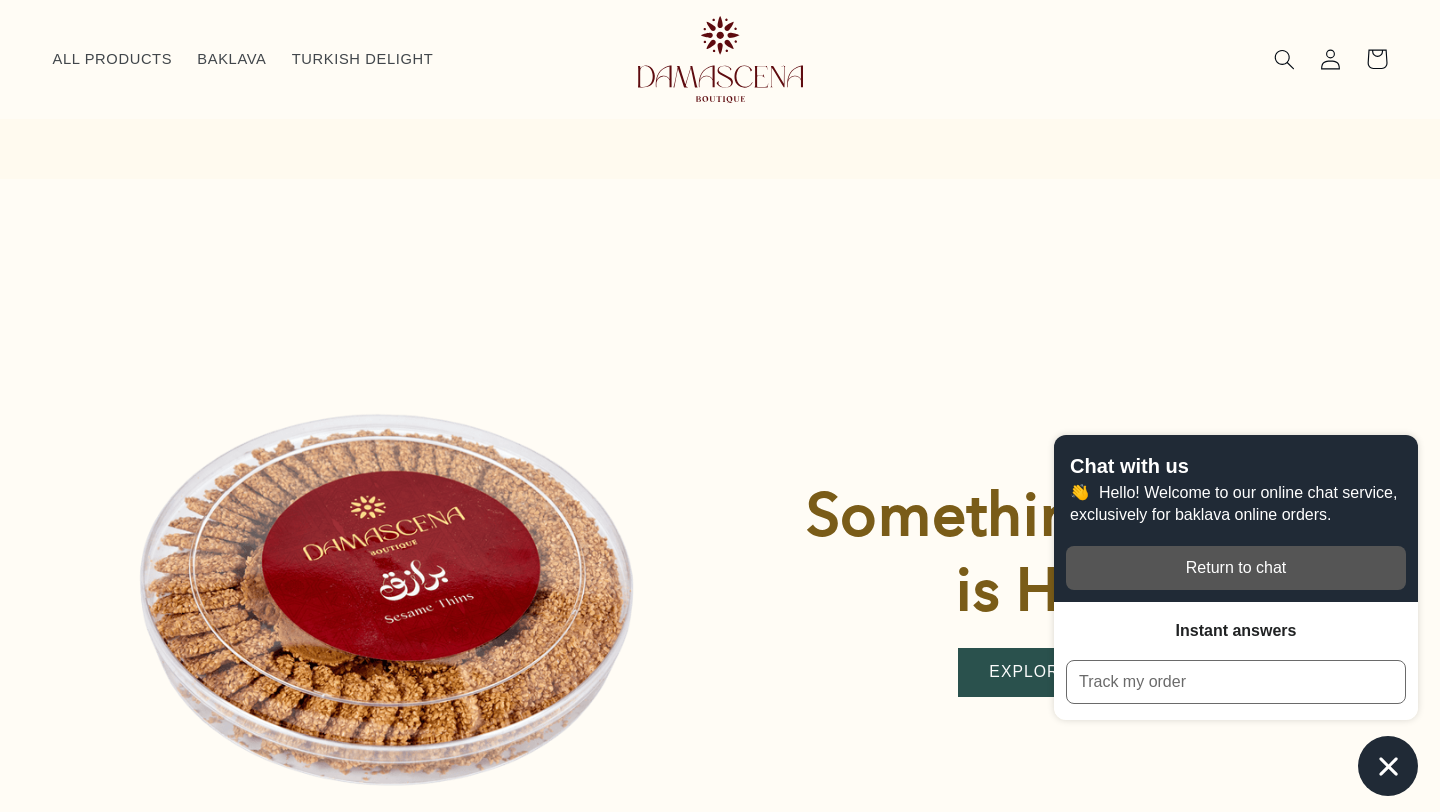 scroll, scrollTop: 0, scrollLeft: 0, axis: both 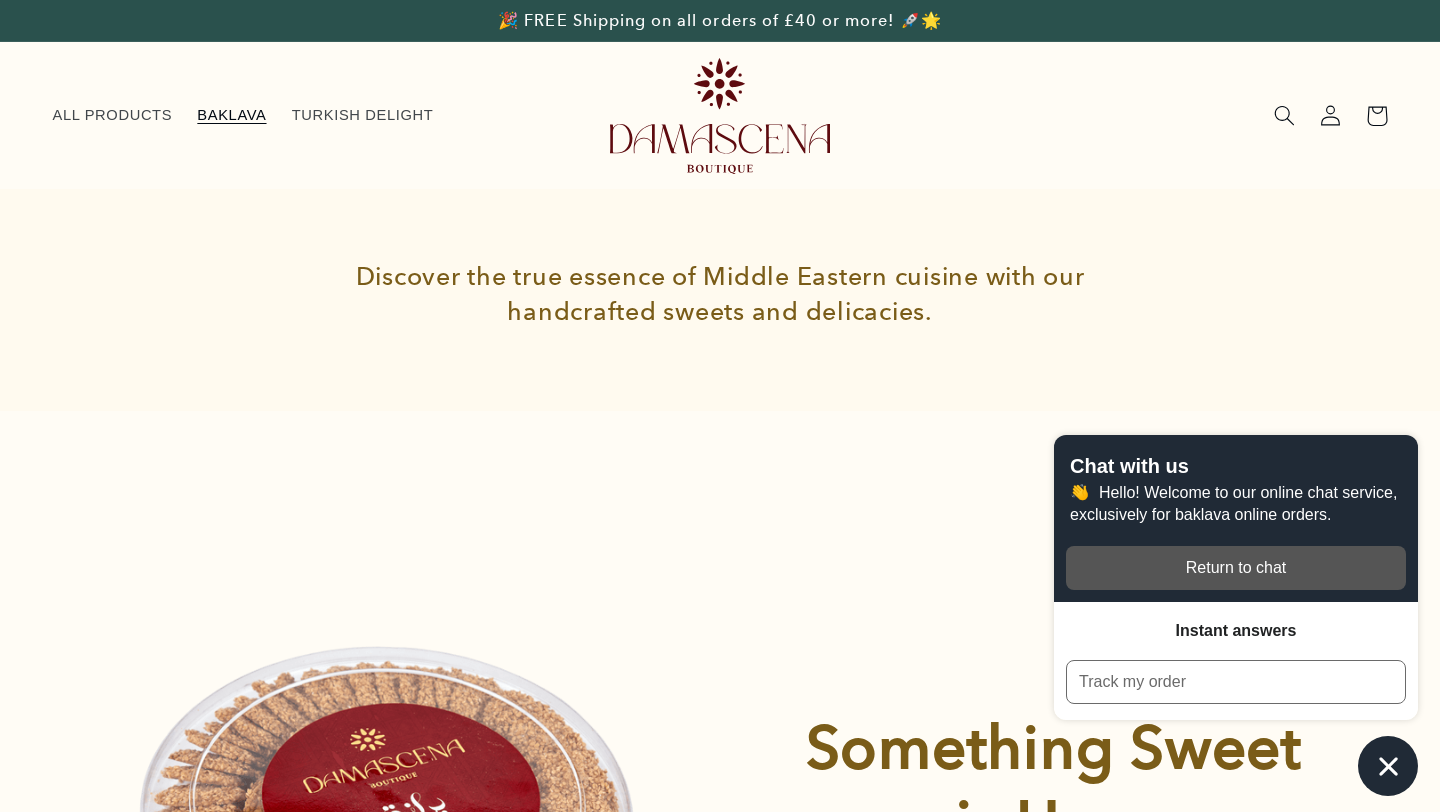 click on "BAKLAVA" at bounding box center (231, 115) 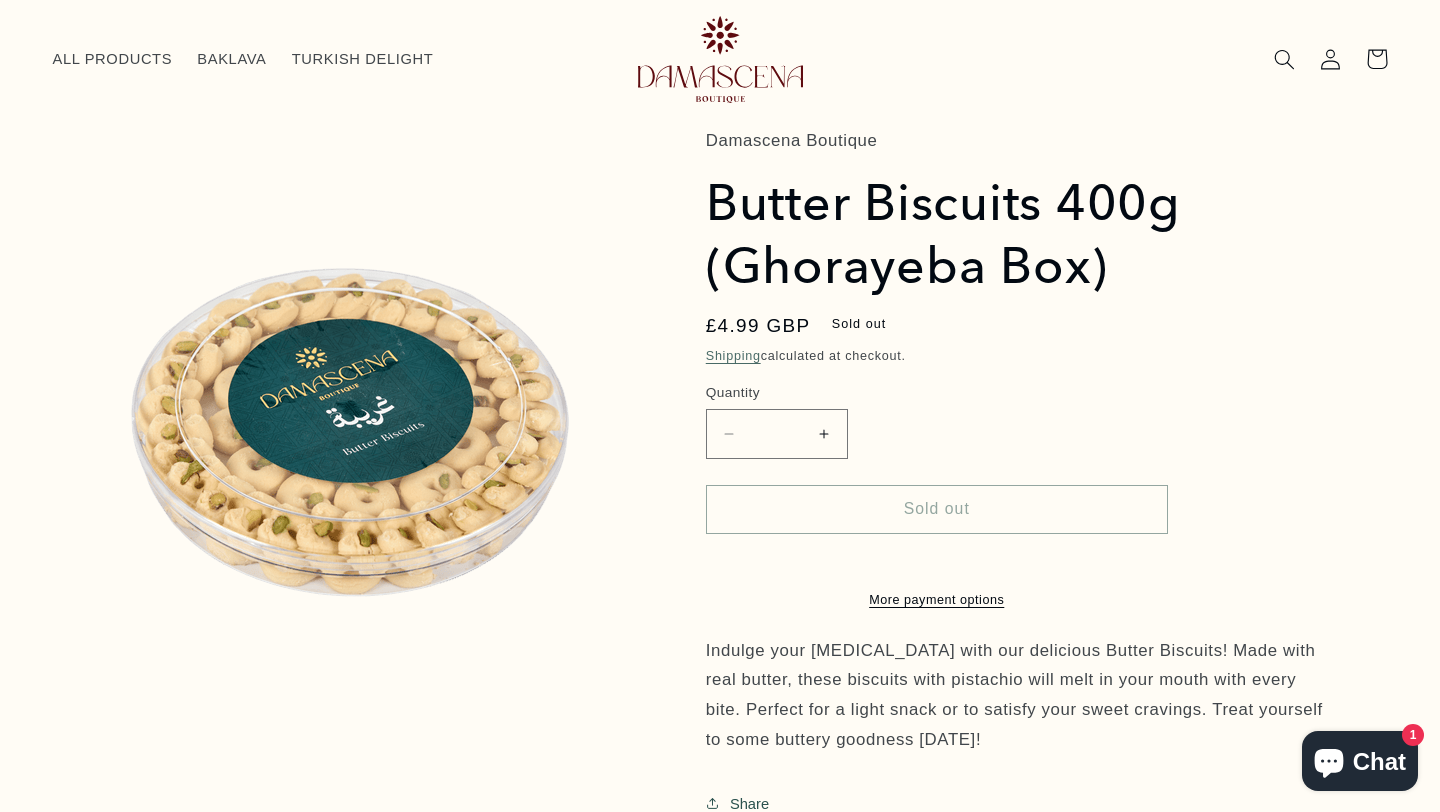 scroll, scrollTop: 53, scrollLeft: 0, axis: vertical 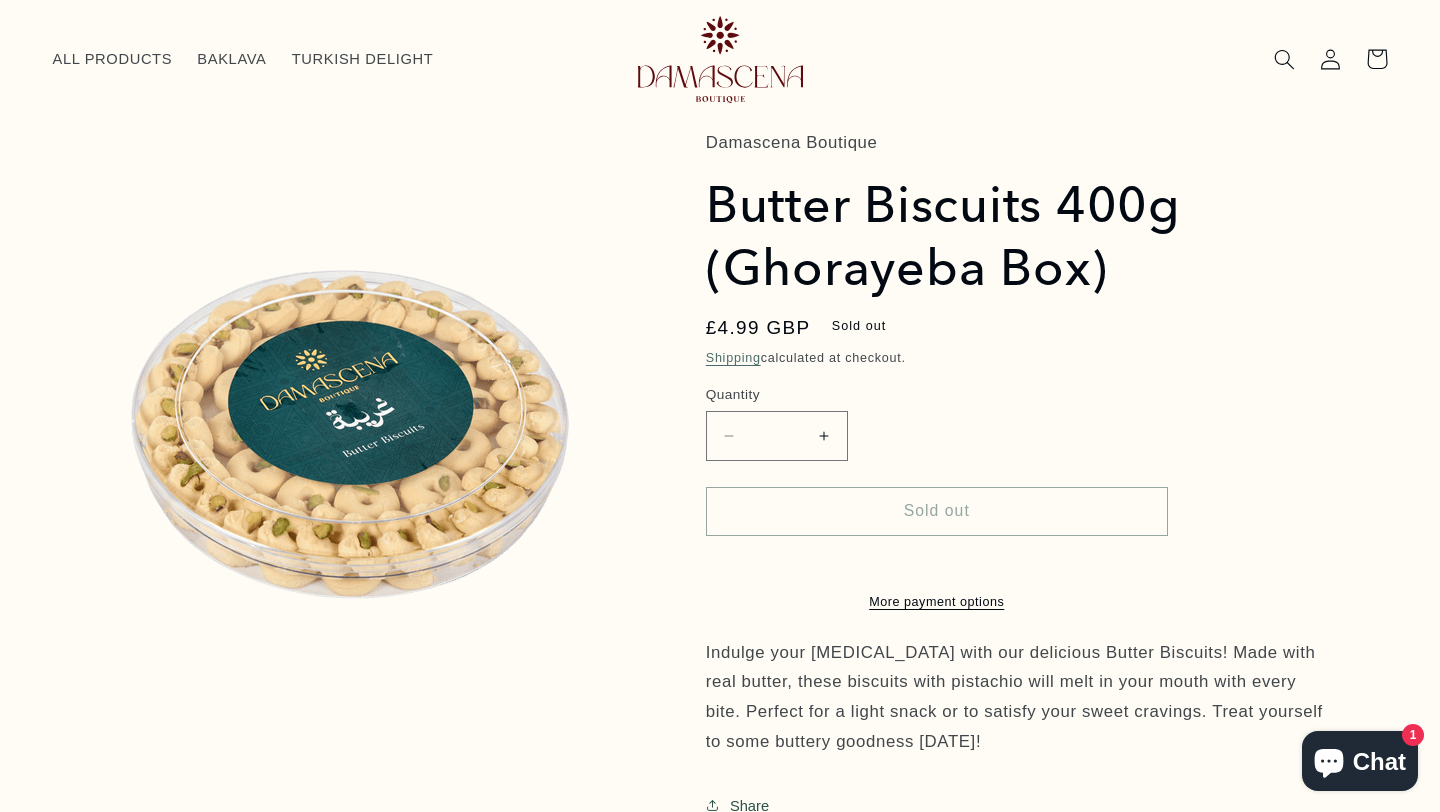 click on "Increase quantity for Butter Biscuits 400g (Ghorayeba Box)" at bounding box center [824, 435] 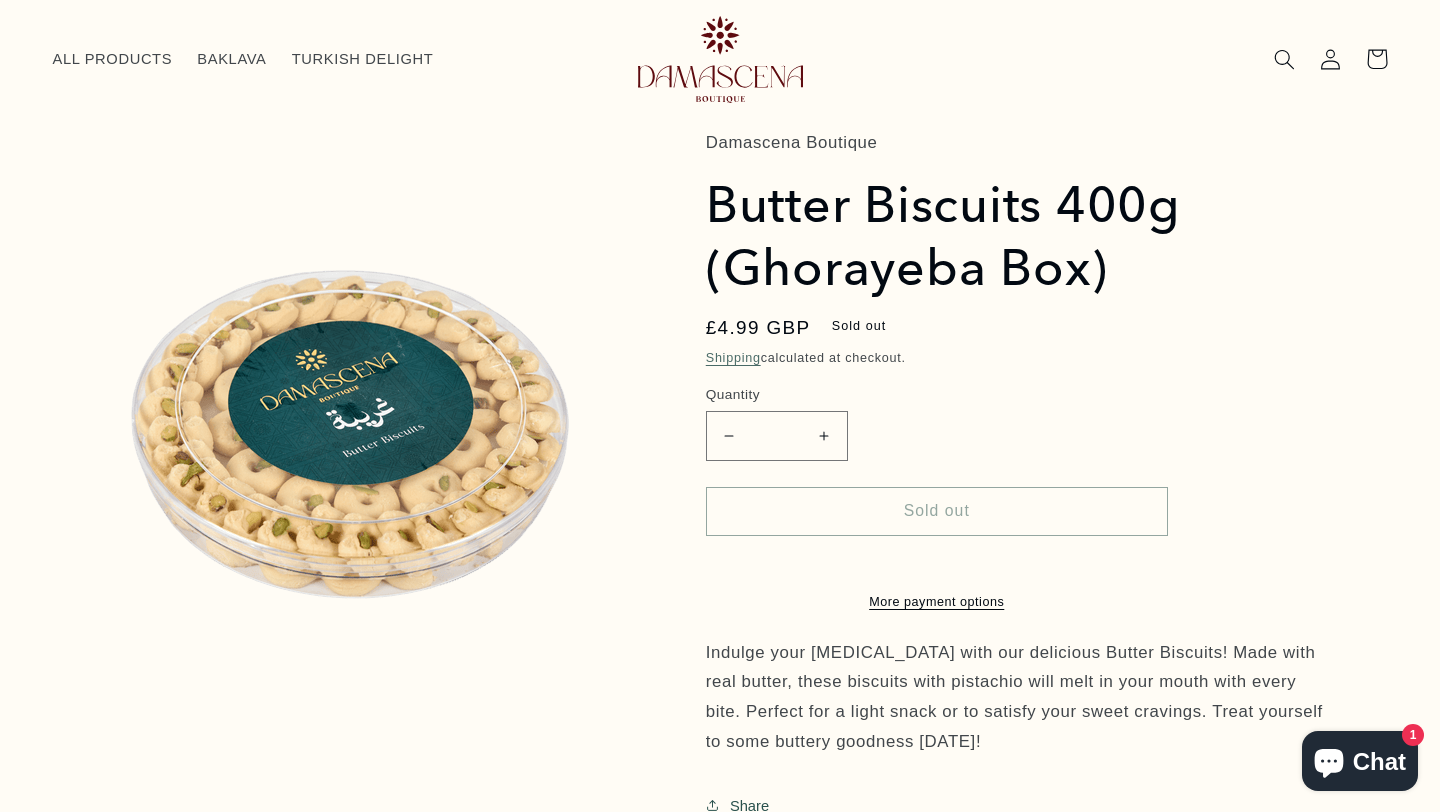 click on "Decrease quantity for Butter Biscuits 400g (Ghorayeba Box)" at bounding box center (729, 435) 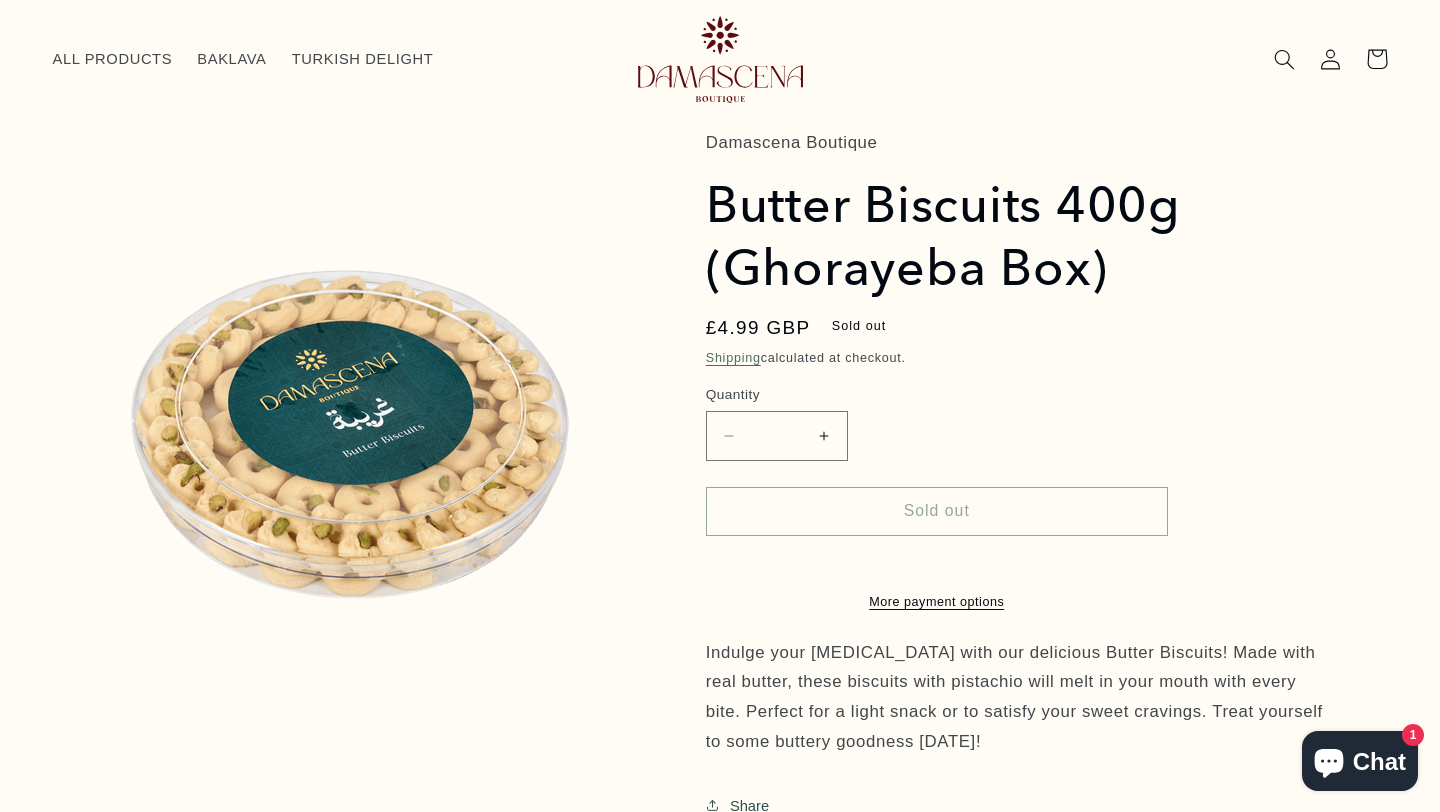 click on "Sold out
More payment options    This item is a recurring or deferred purchase. By continuing, I agree to the  cancellation policy  and authorize you to charge my payment method at the prices, frequency and dates listed on this page until my order is fulfilled or I cancel, if permitted." at bounding box center (937, 549) 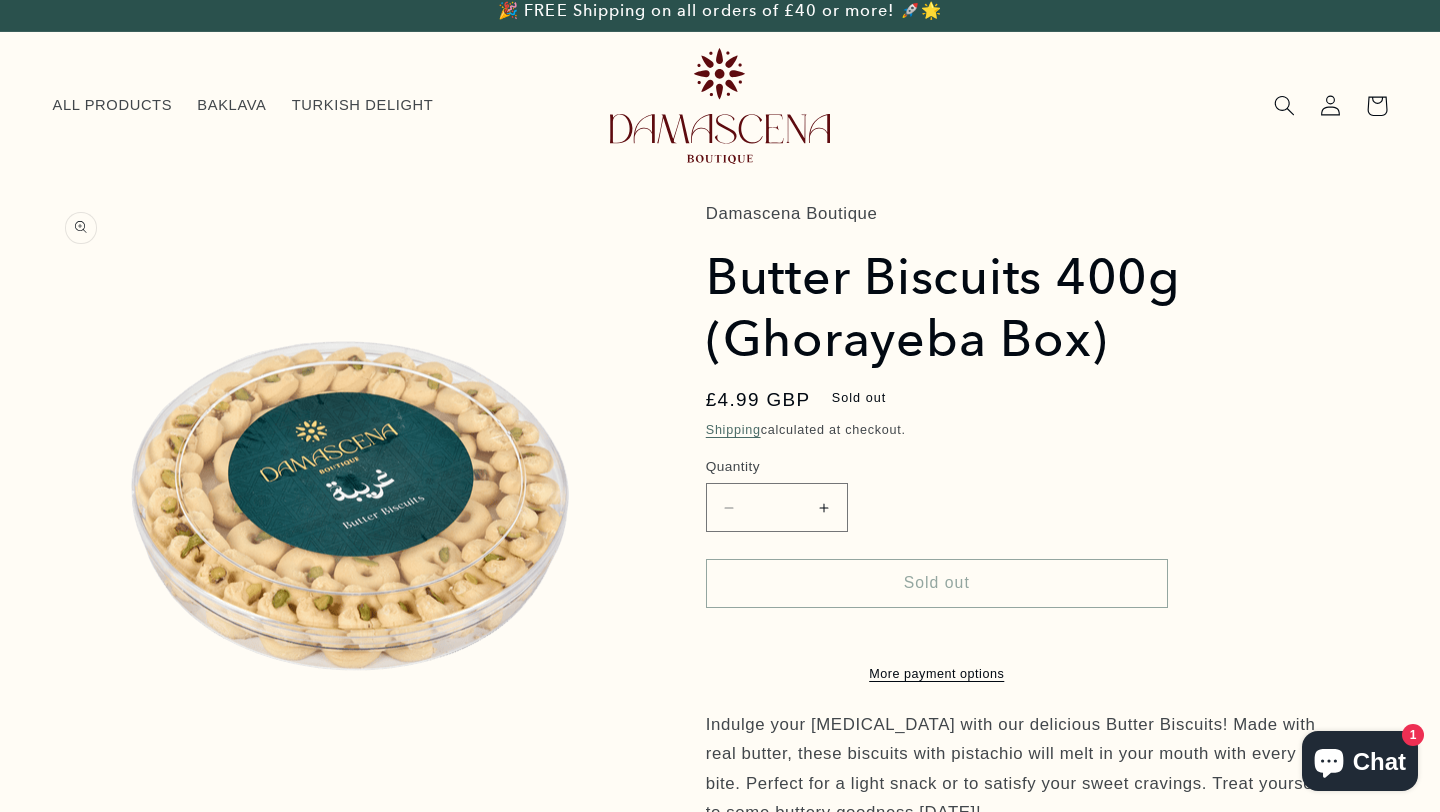 scroll, scrollTop: 0, scrollLeft: 0, axis: both 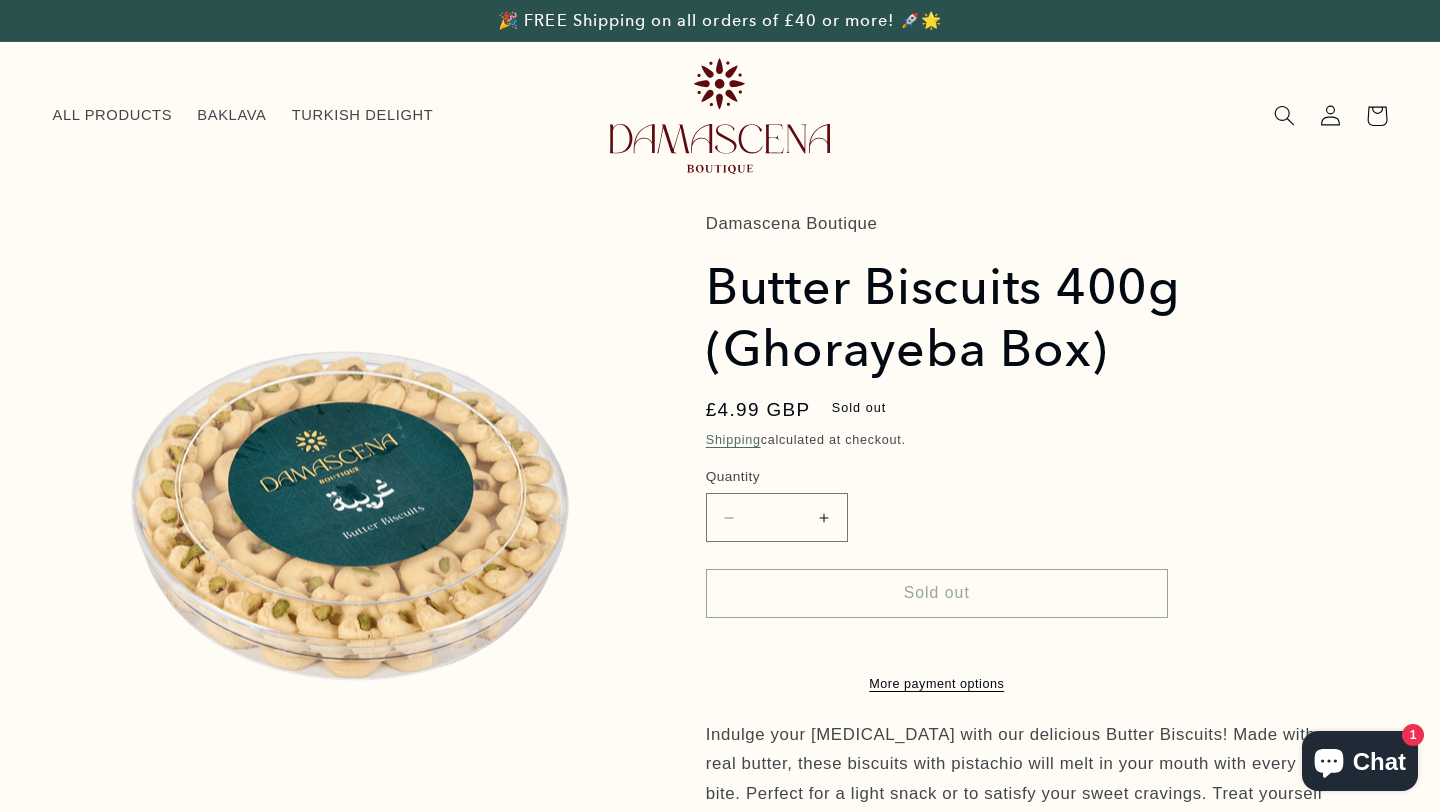 click on "Increase quantity for Butter Biscuits 400g (Ghorayeba Box)" at bounding box center (824, 517) 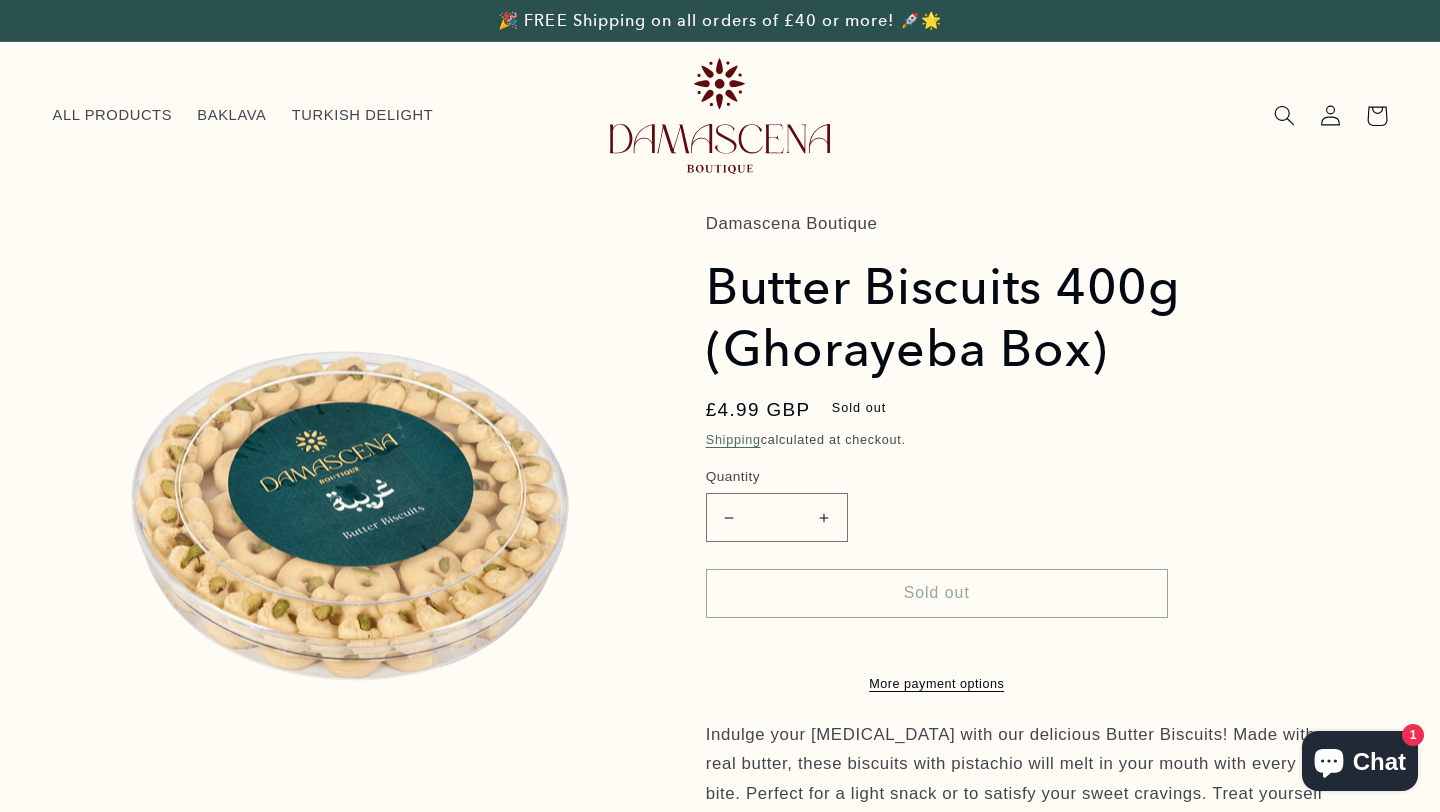 click on "Decrease quantity for Butter Biscuits 400g (Ghorayeba Box)" at bounding box center [729, 517] 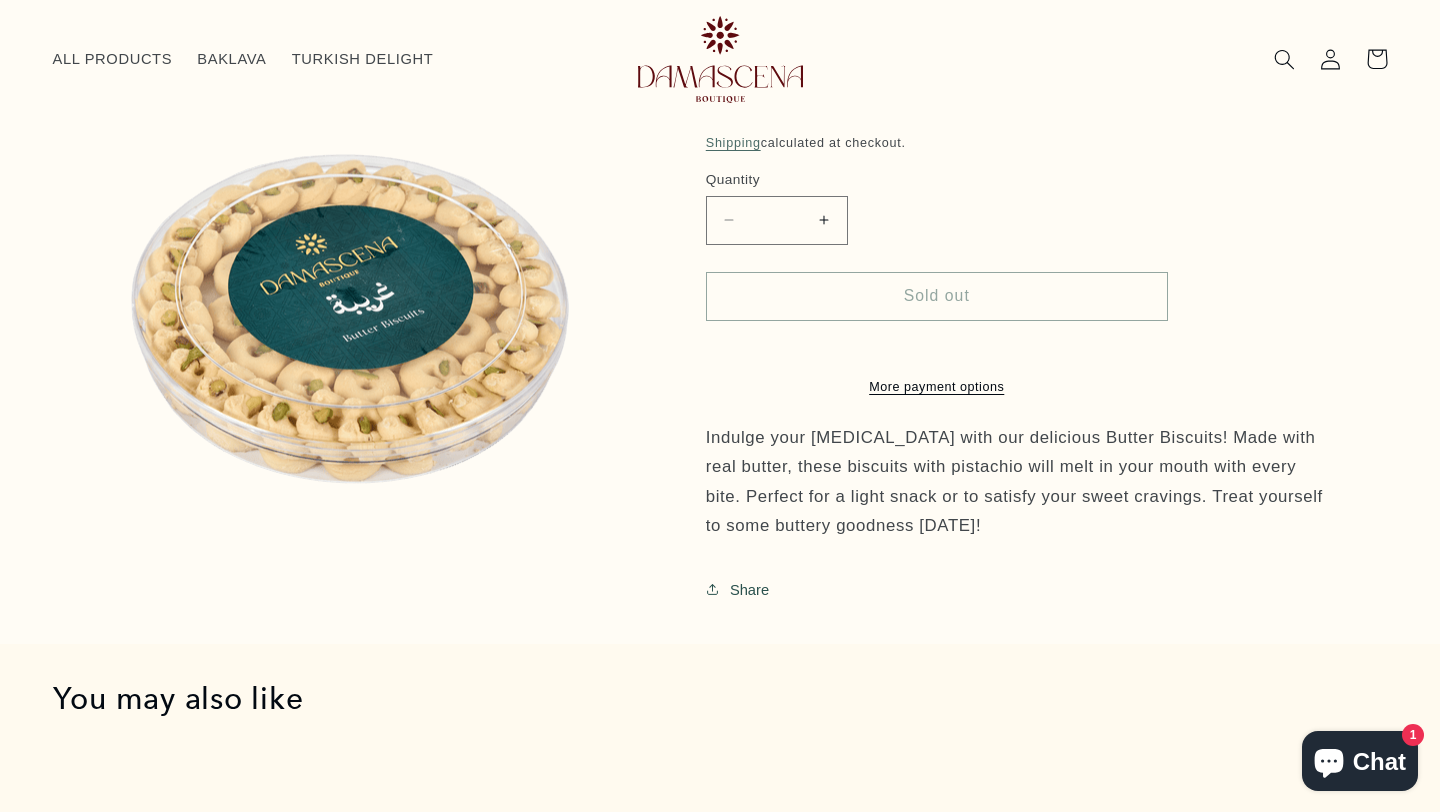 scroll, scrollTop: 280, scrollLeft: 0, axis: vertical 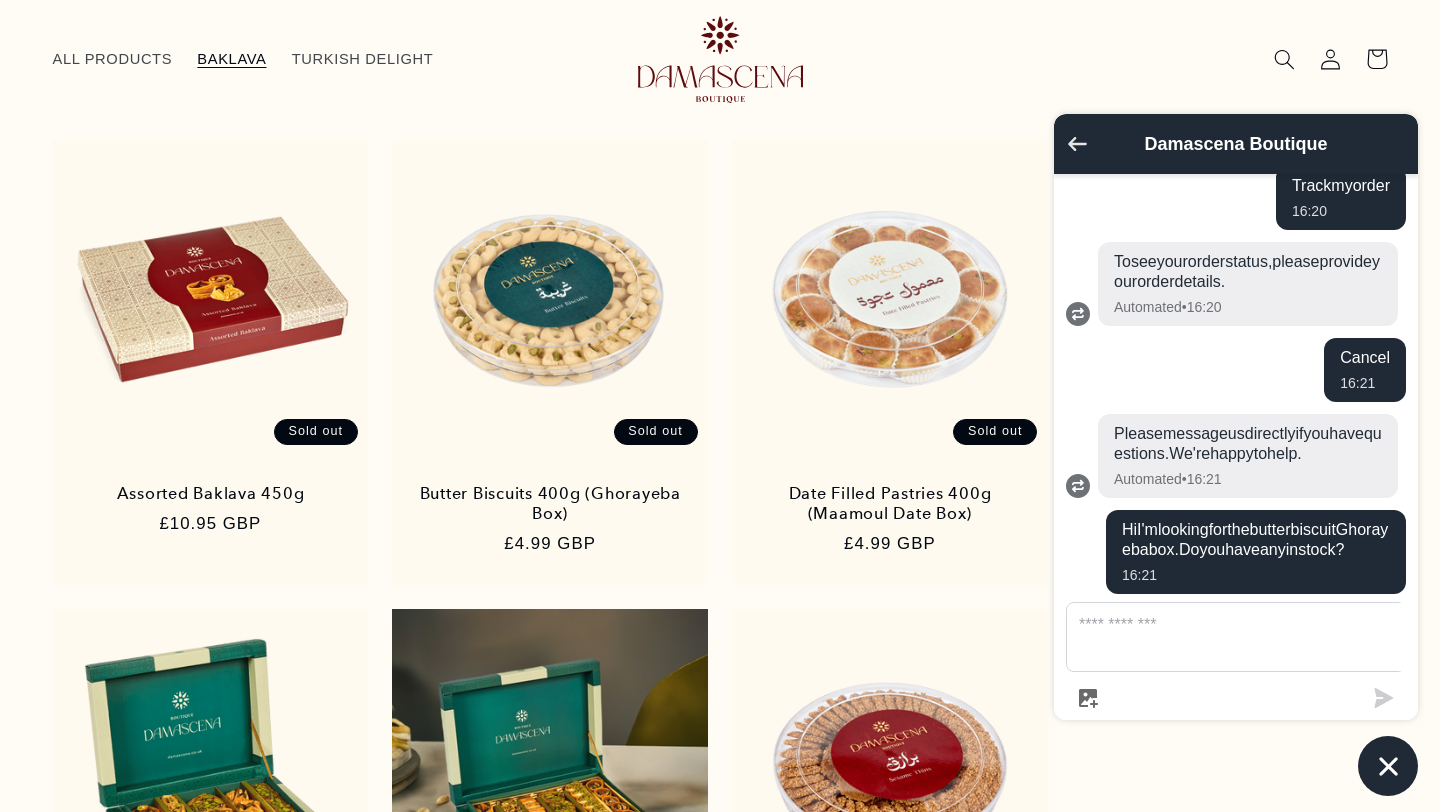 click 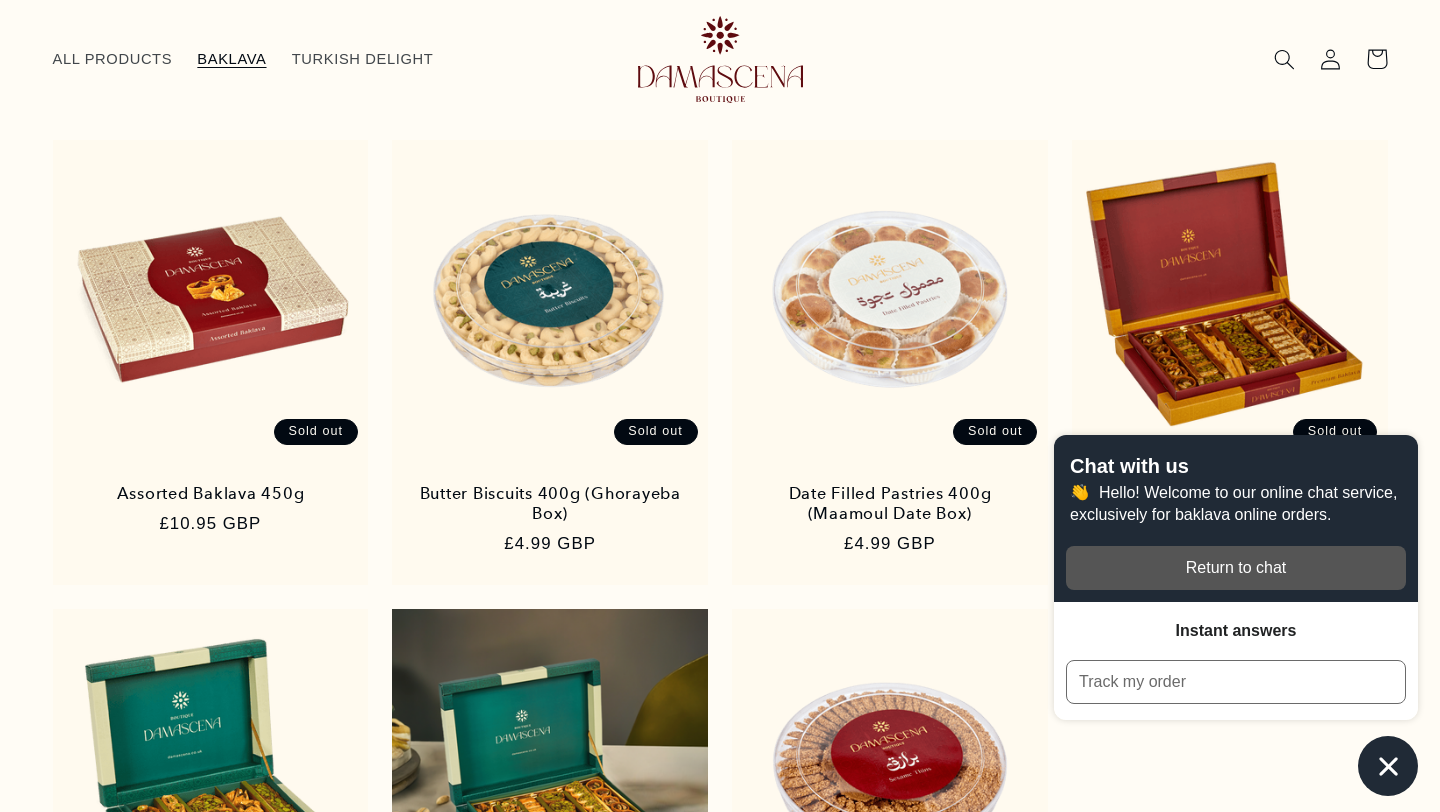 click on "Assorted Baklava 450g
Sold out
Assorted Baklava 450g
Regular price
£10.95 GBP
Regular price
Sale price
£10.95 GBP
Unit price
/
per
Sold out
/" at bounding box center [720, 587] 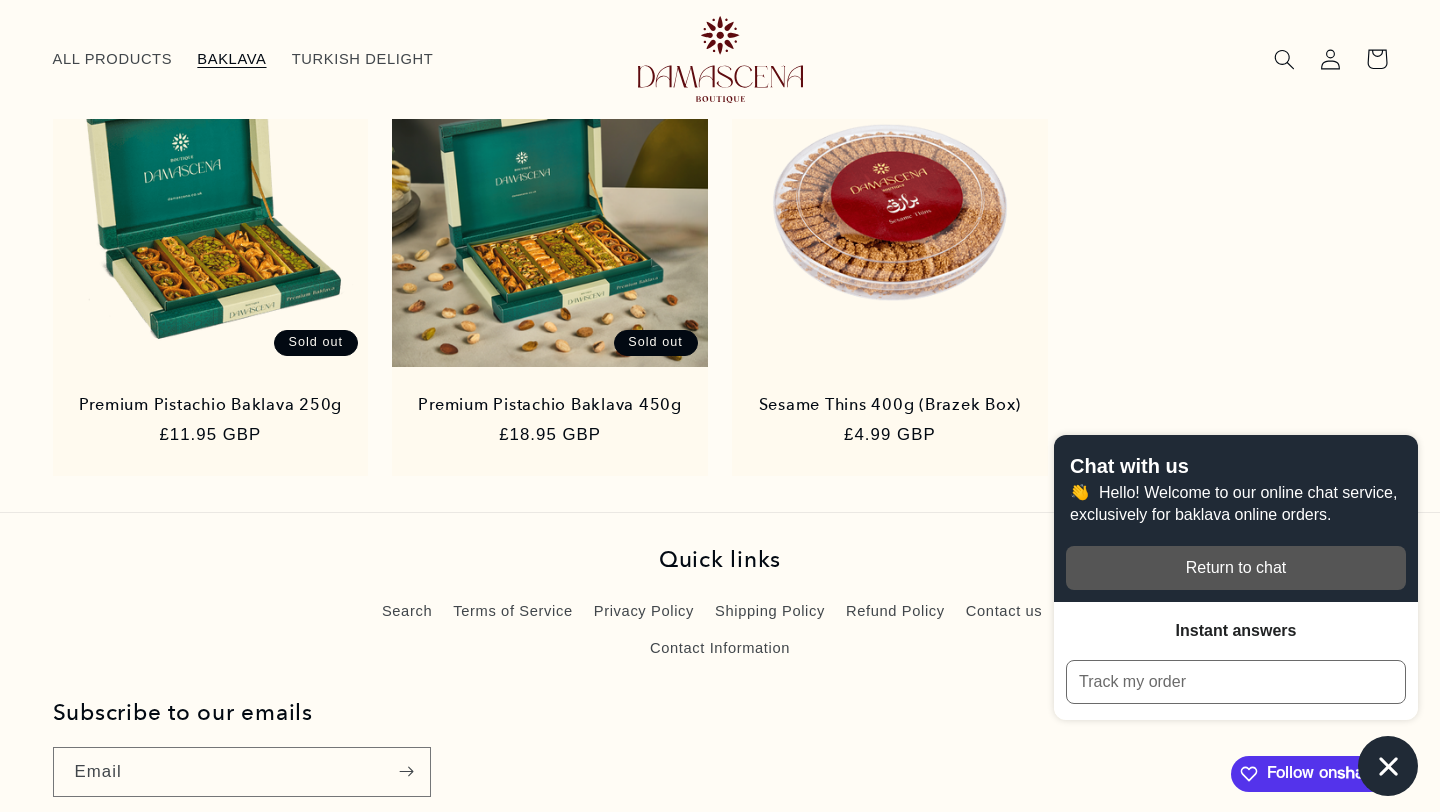 scroll, scrollTop: 786, scrollLeft: 0, axis: vertical 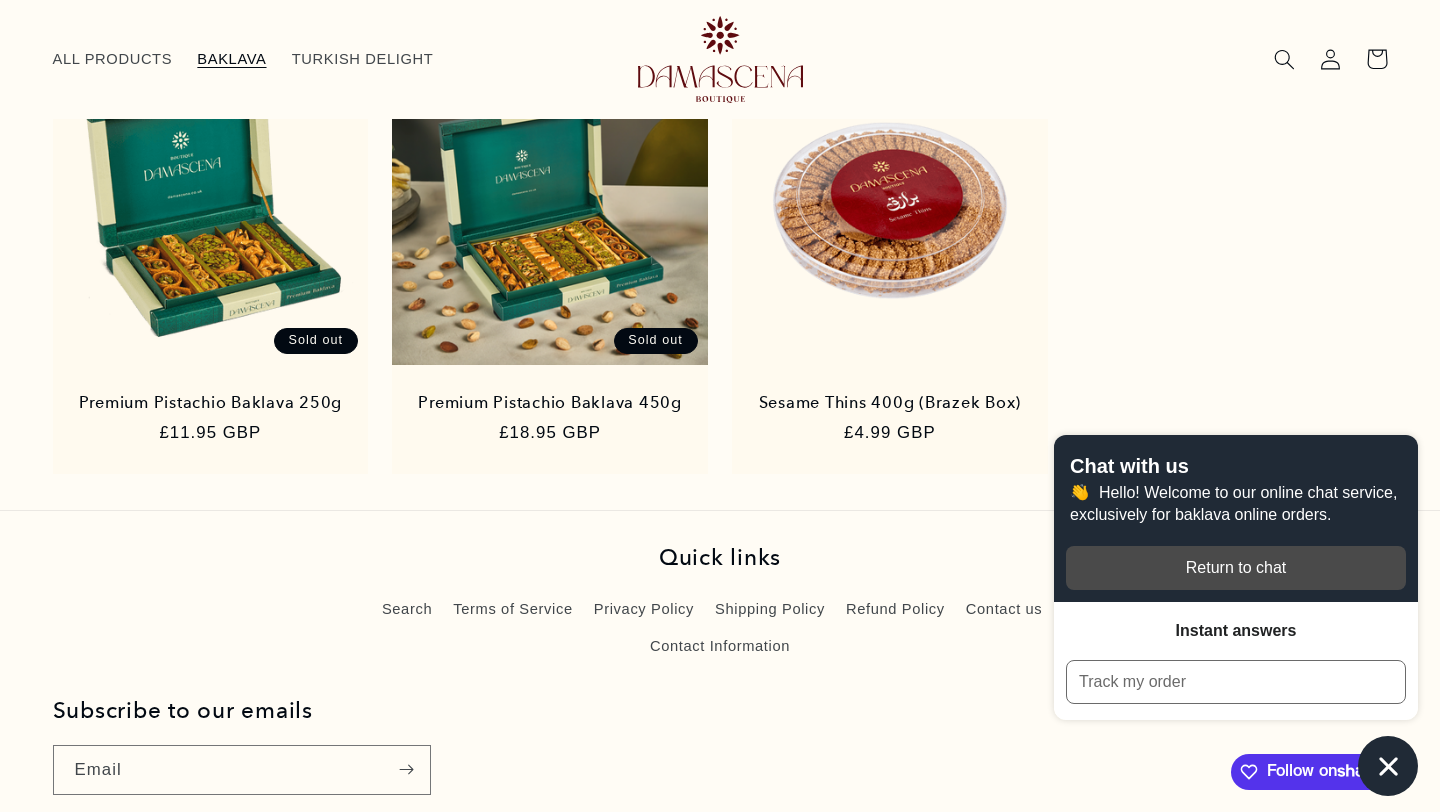 click on "Return to chat" at bounding box center [1236, 568] 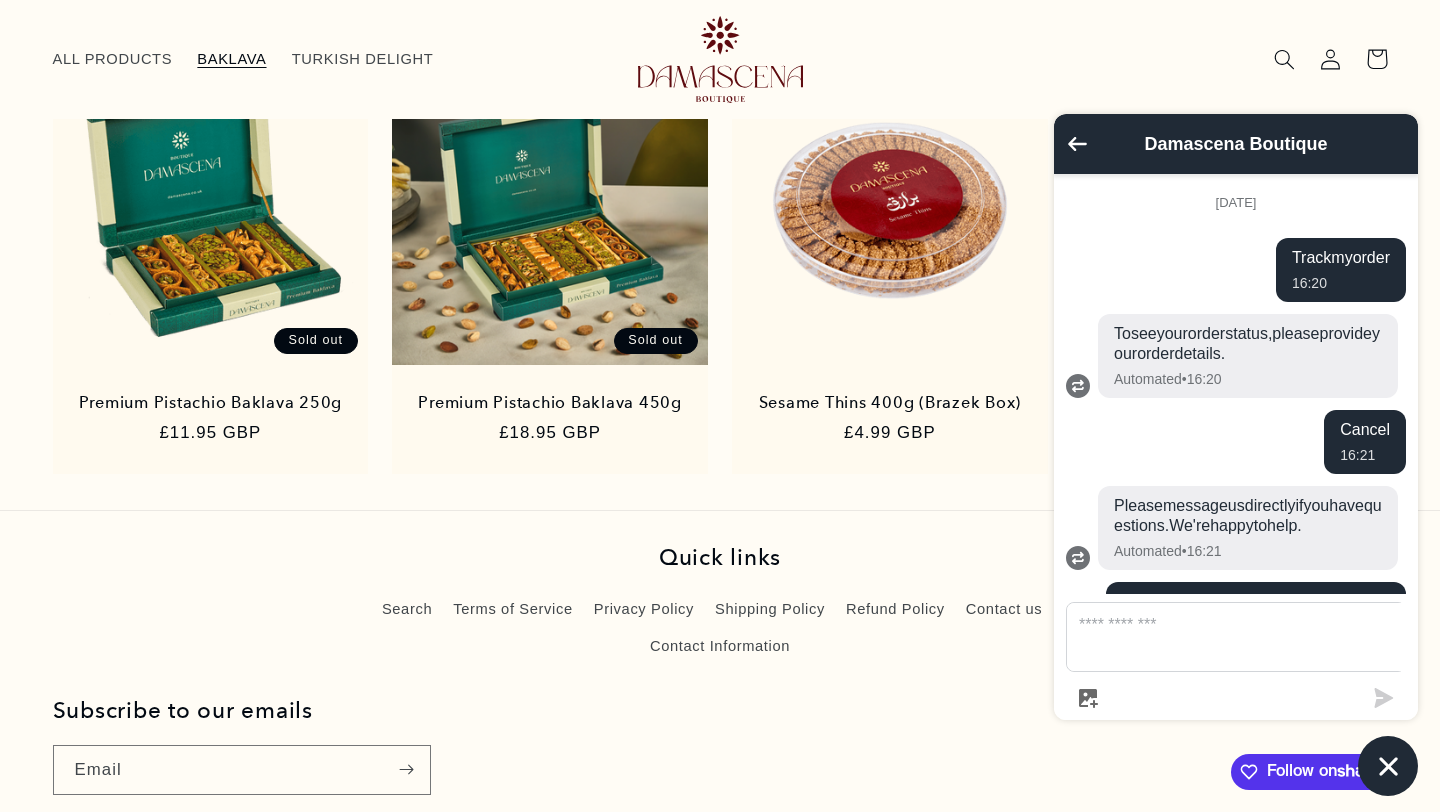 scroll, scrollTop: 108, scrollLeft: 0, axis: vertical 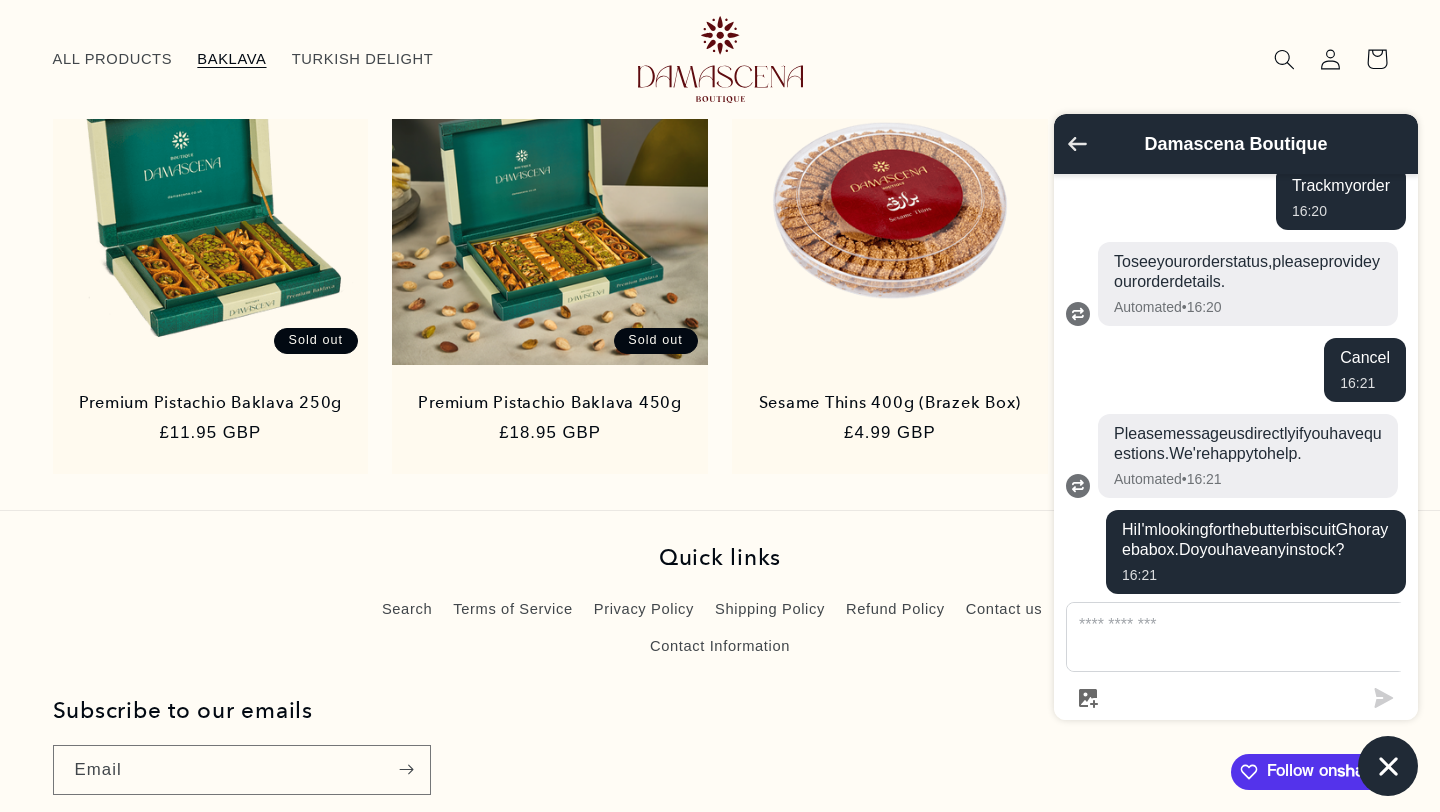 click 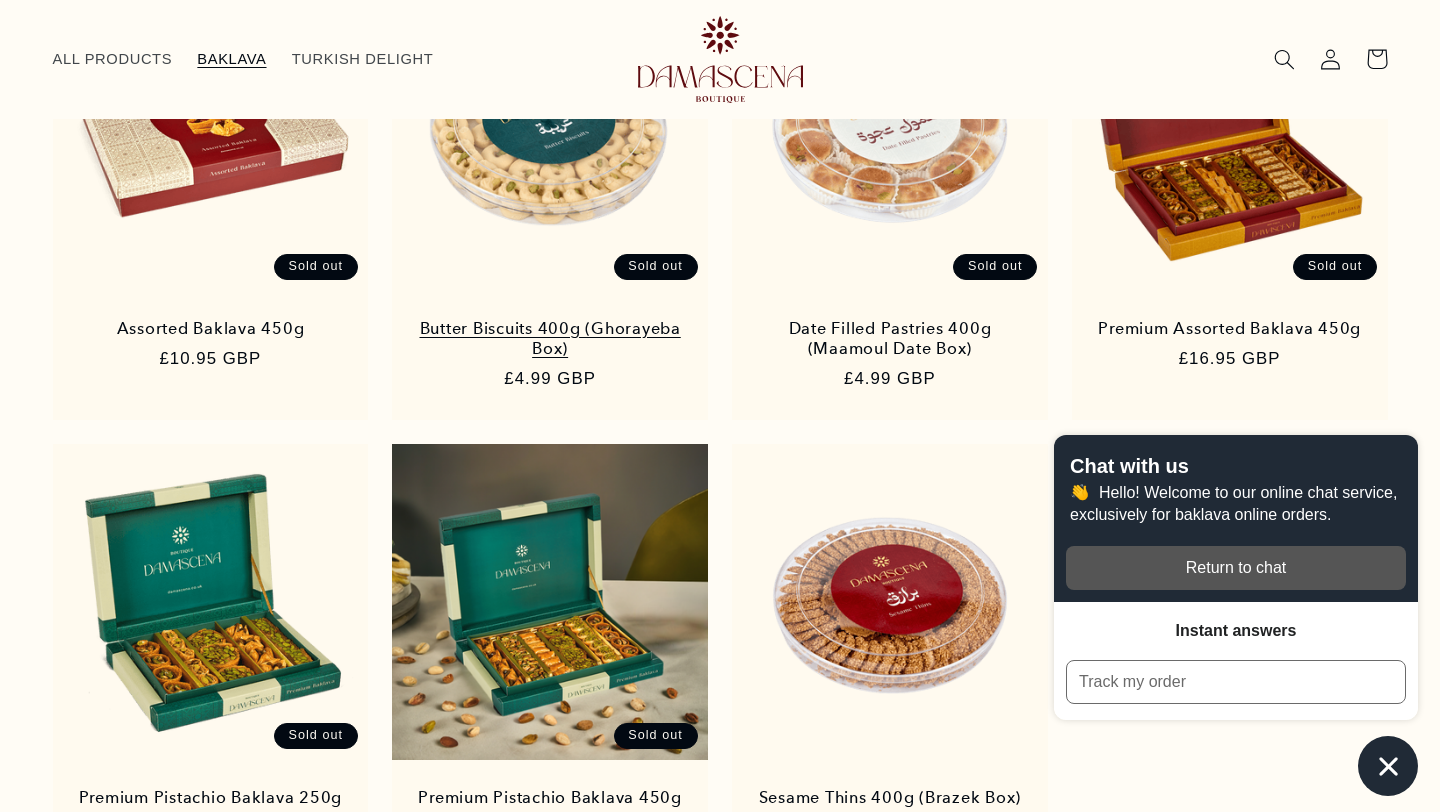 scroll, scrollTop: 0, scrollLeft: 0, axis: both 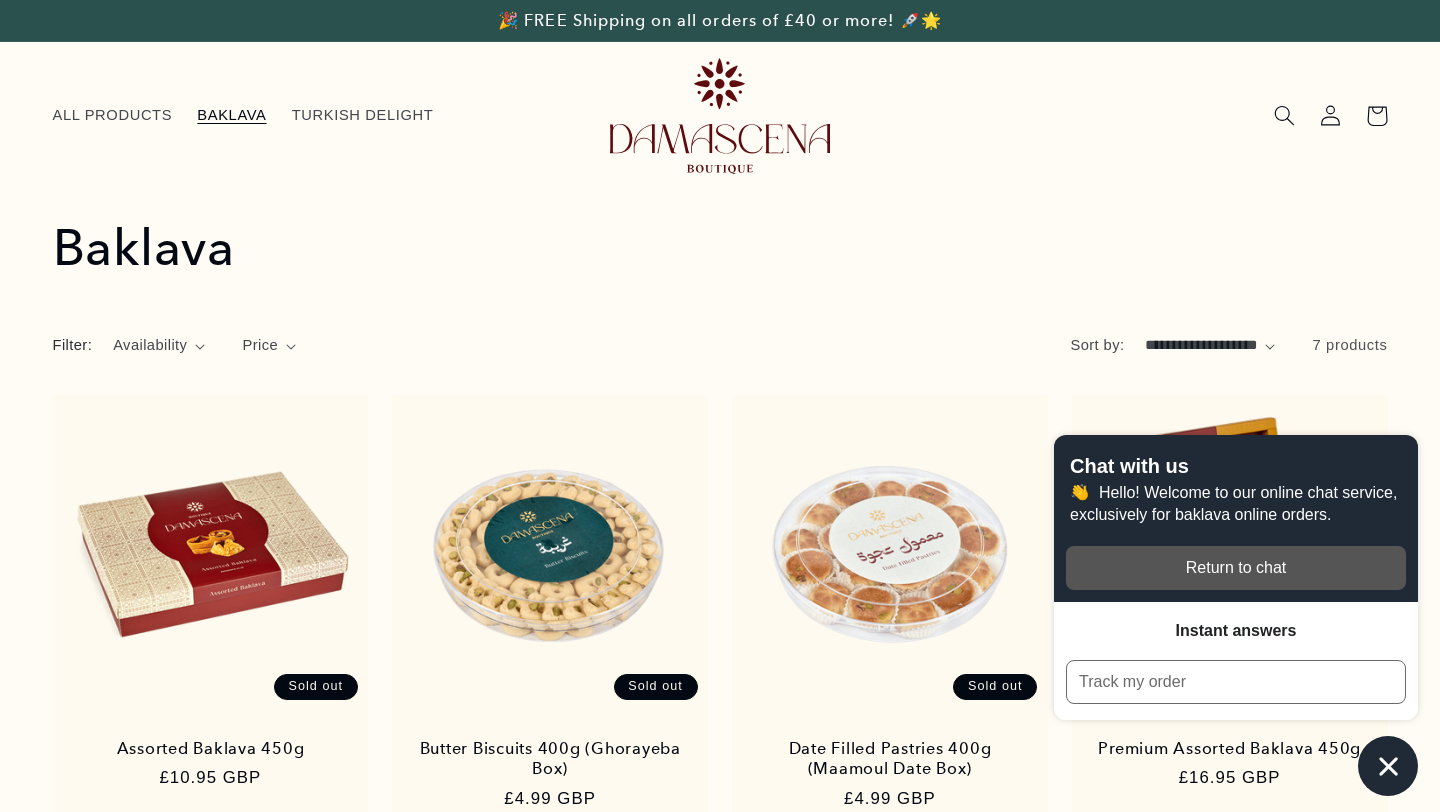 click on "👋  Hello! Welcome to our online chat service, exclusively for baklava online orders." at bounding box center (1236, 504) 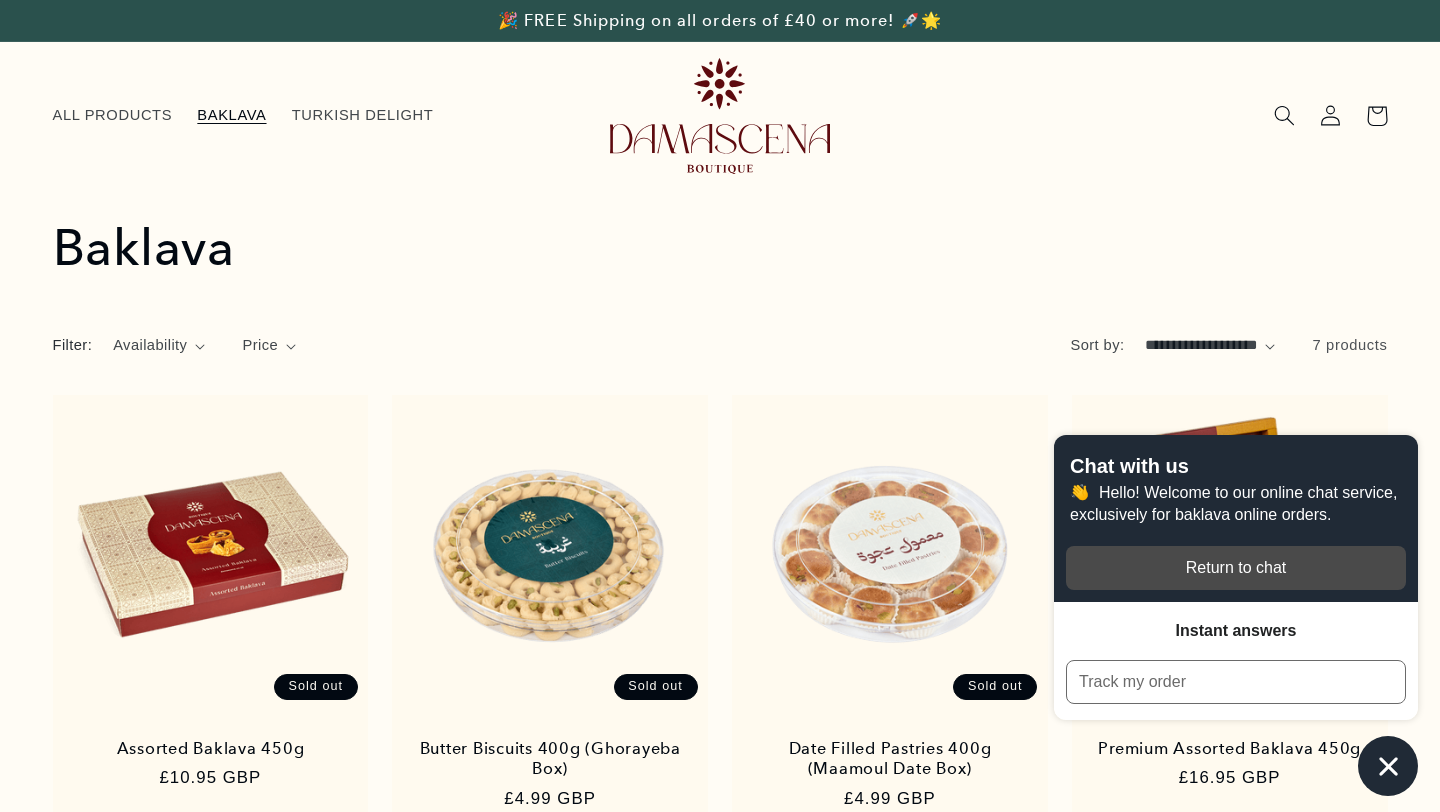 click at bounding box center (1236, 568) 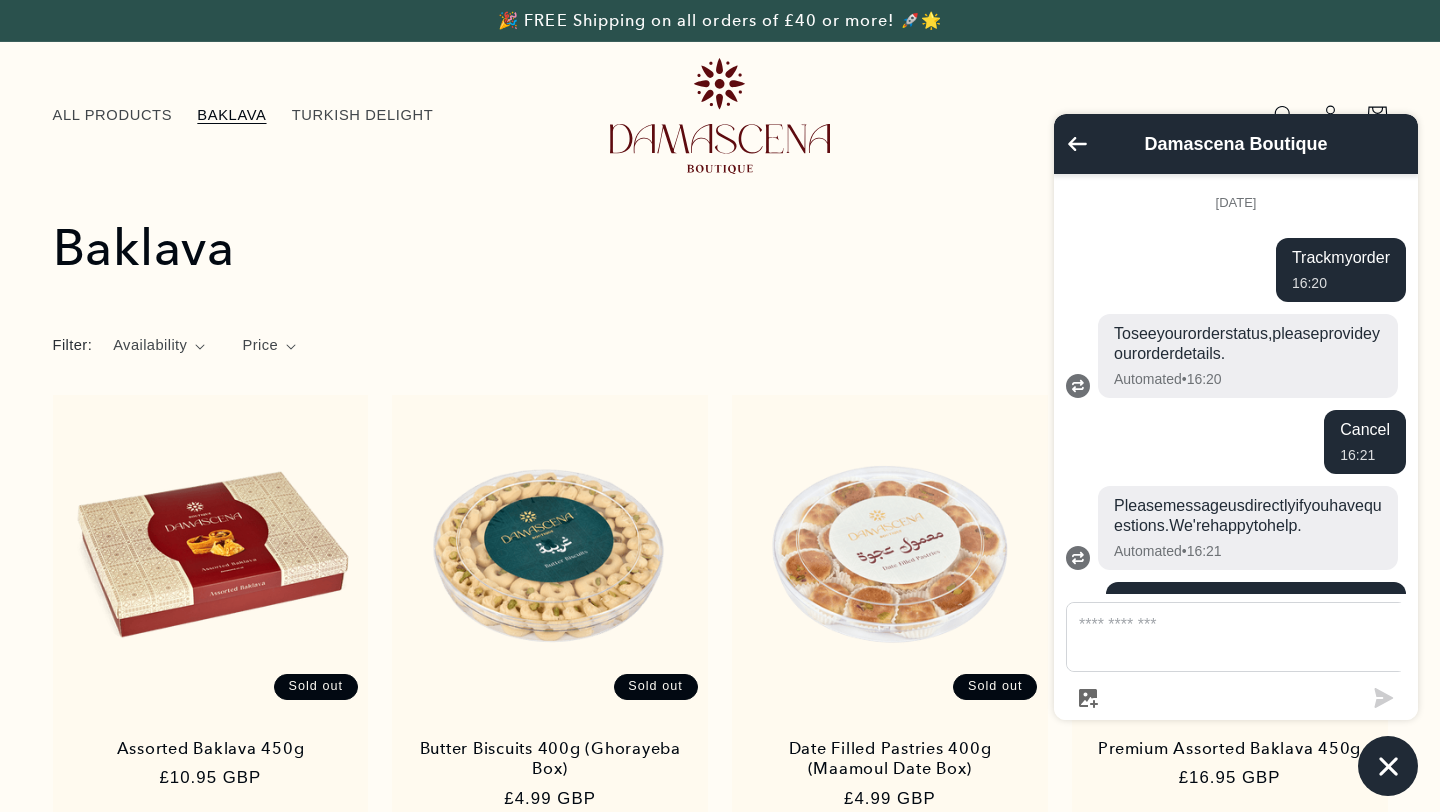 scroll, scrollTop: 108, scrollLeft: 0, axis: vertical 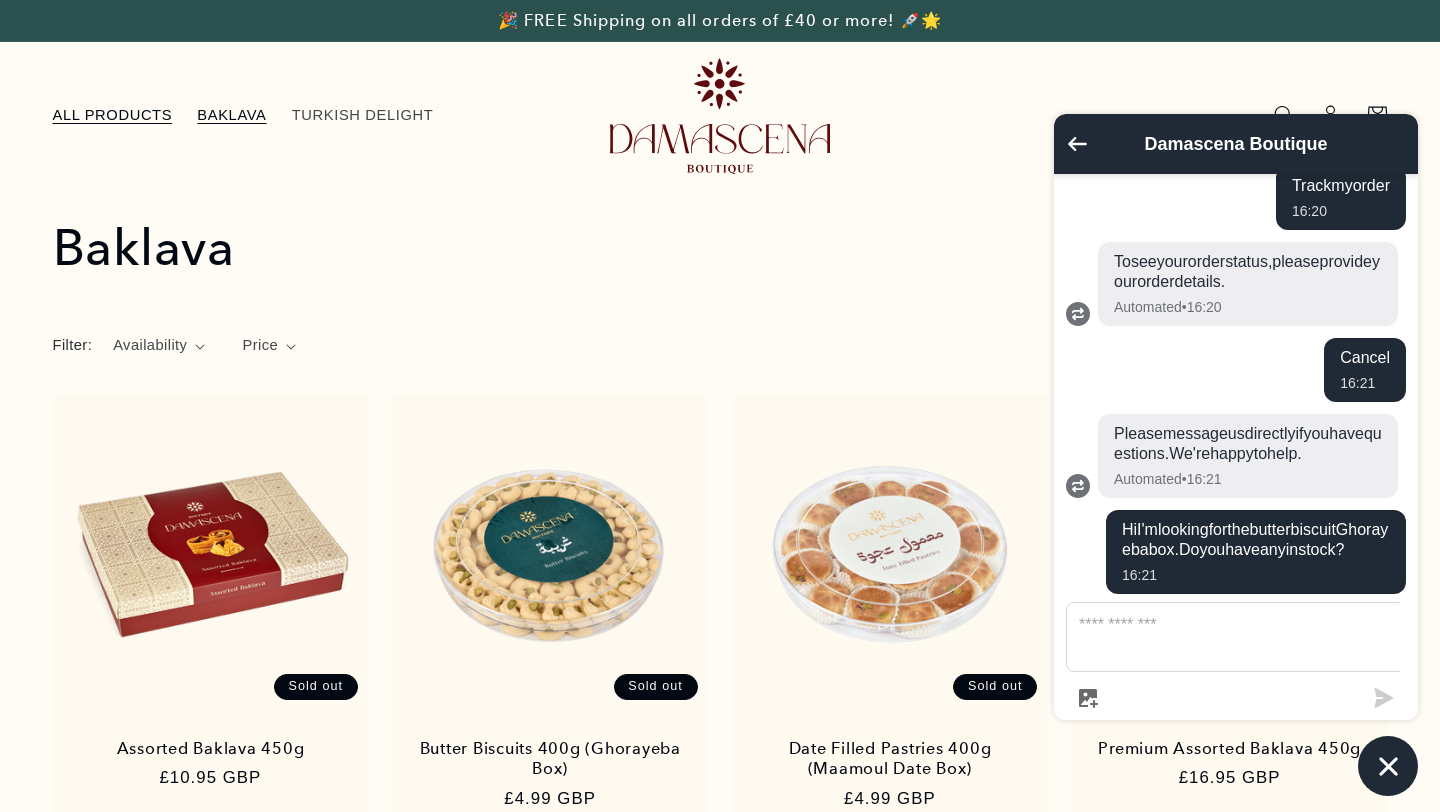 click on "ALL PRODUCTS" at bounding box center [113, 115] 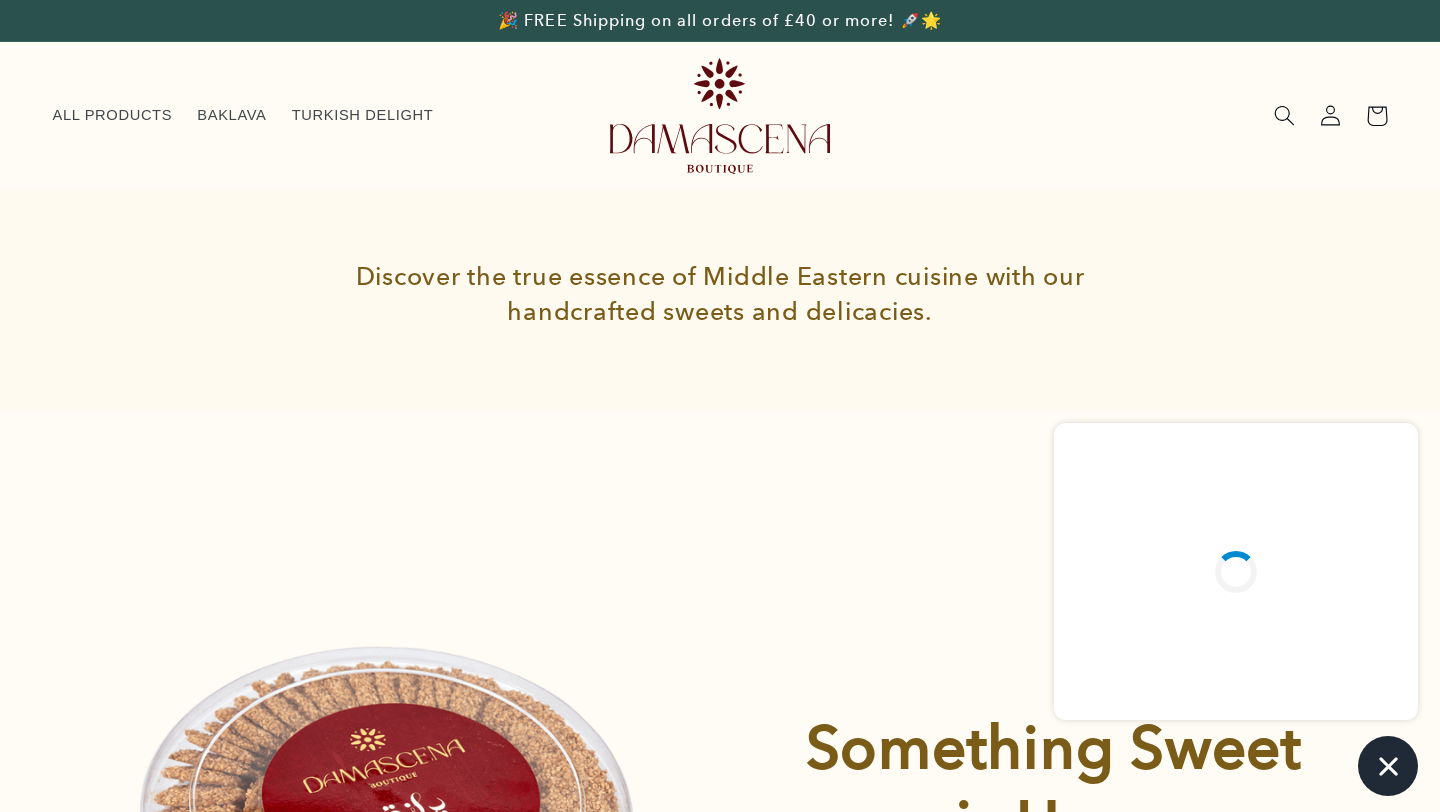 scroll, scrollTop: 0, scrollLeft: 0, axis: both 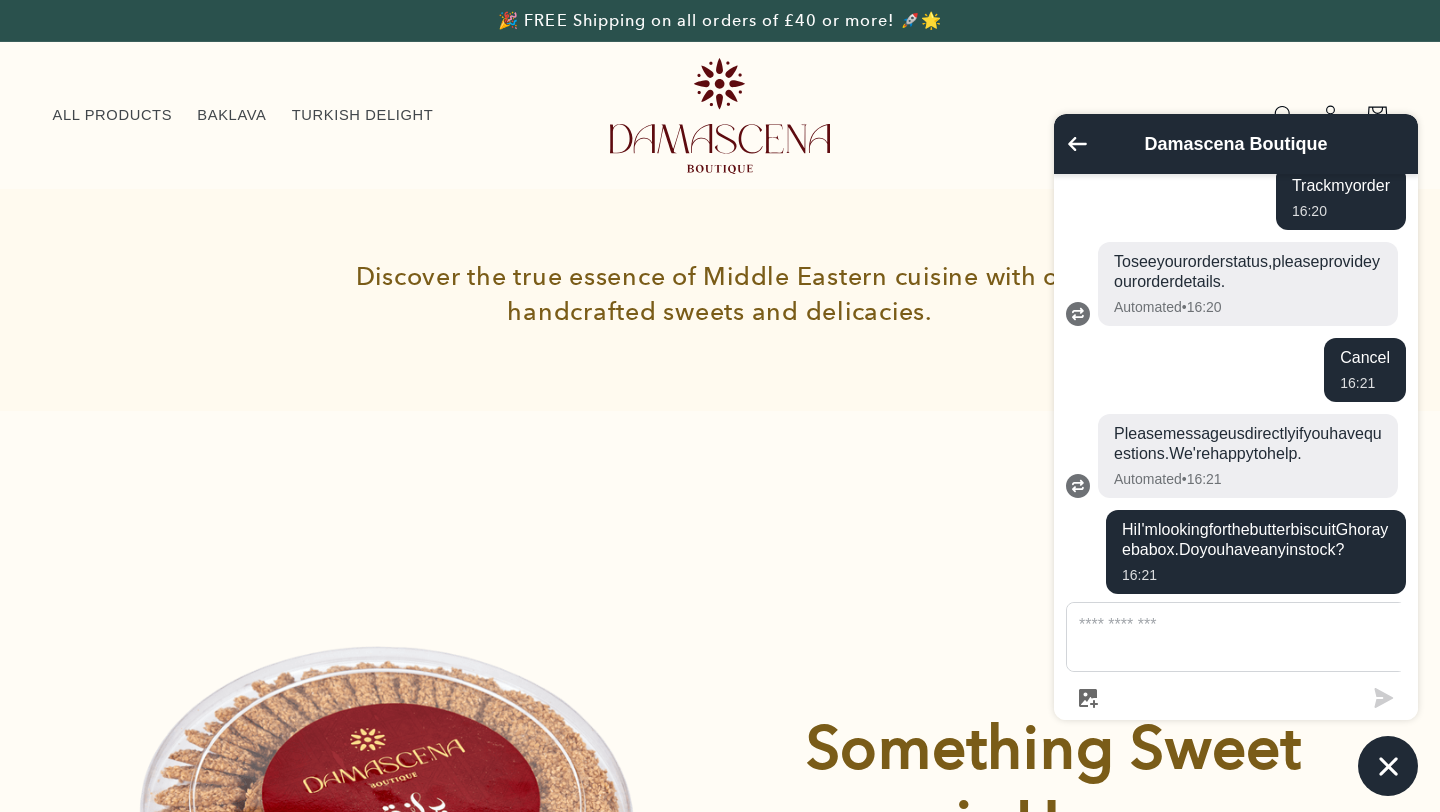 click at bounding box center [720, 115] 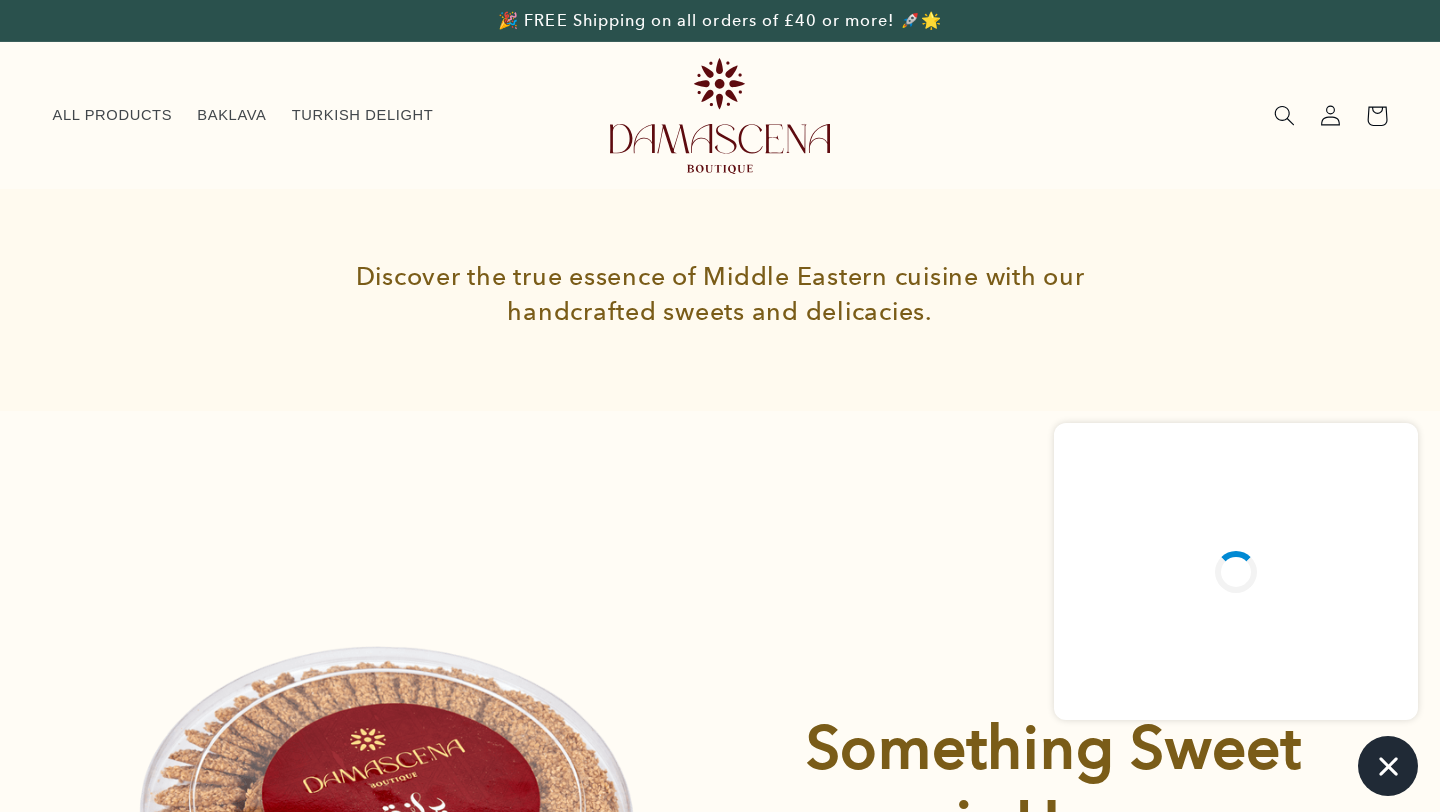 scroll, scrollTop: 0, scrollLeft: 0, axis: both 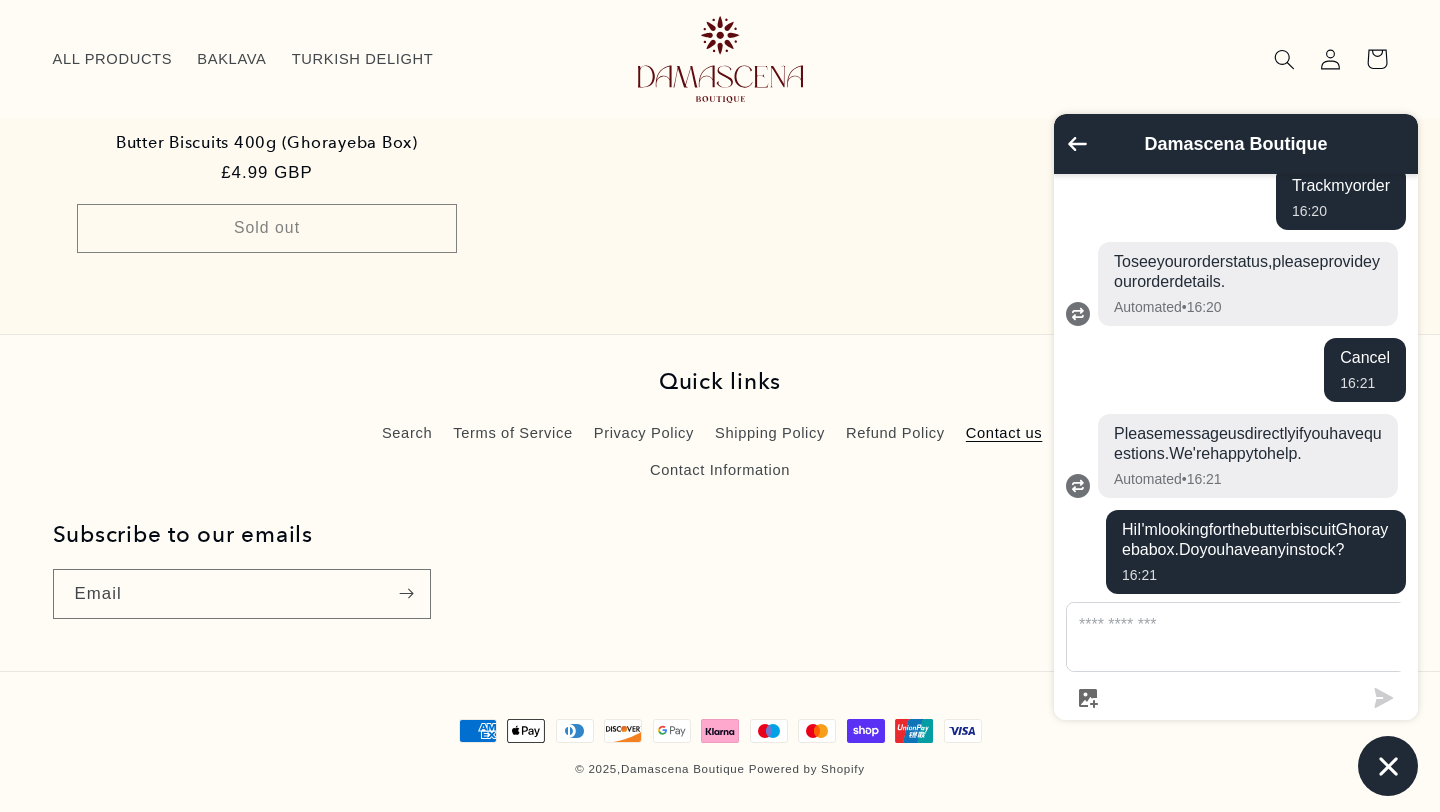 click on "Contact us" at bounding box center [1004, 434] 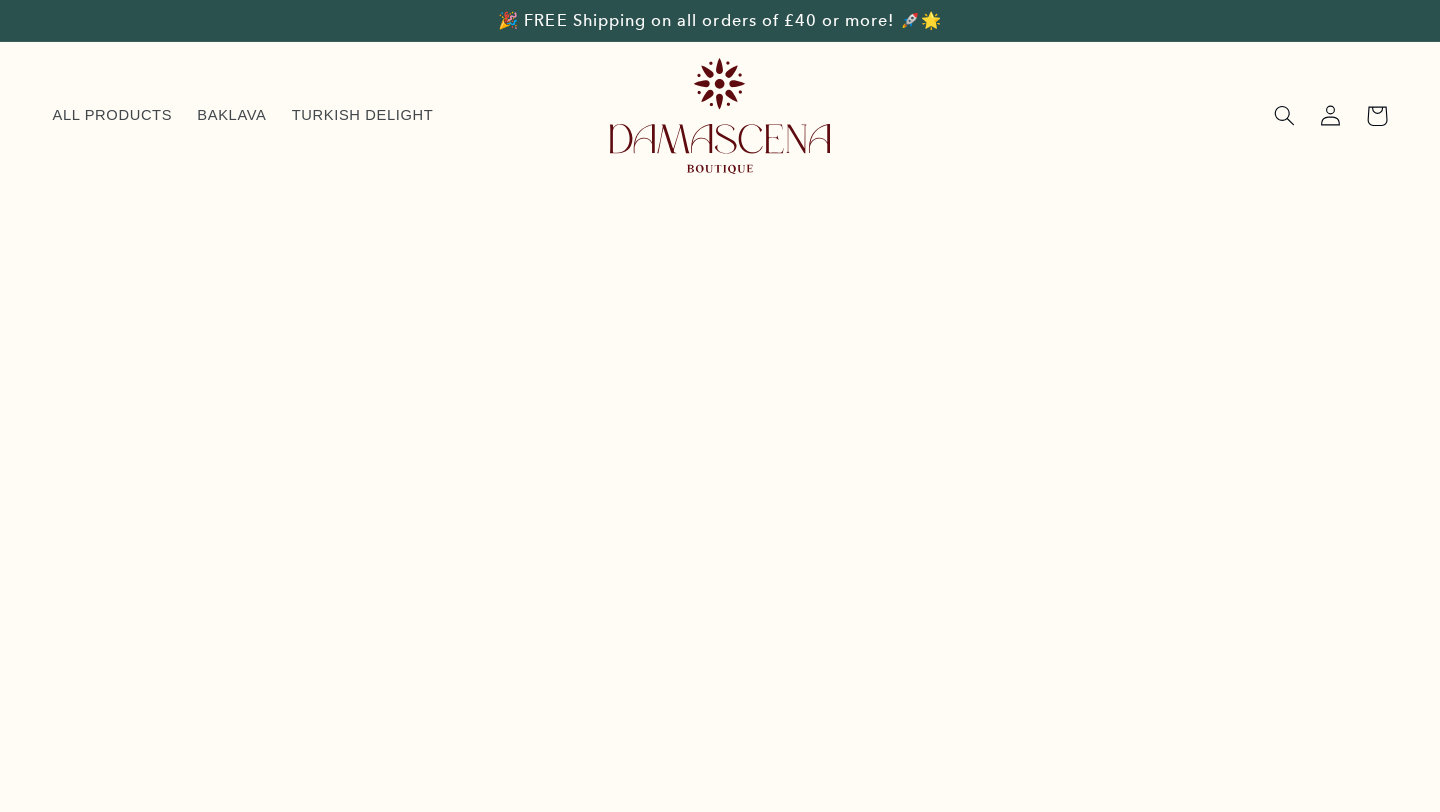 scroll, scrollTop: 0, scrollLeft: 0, axis: both 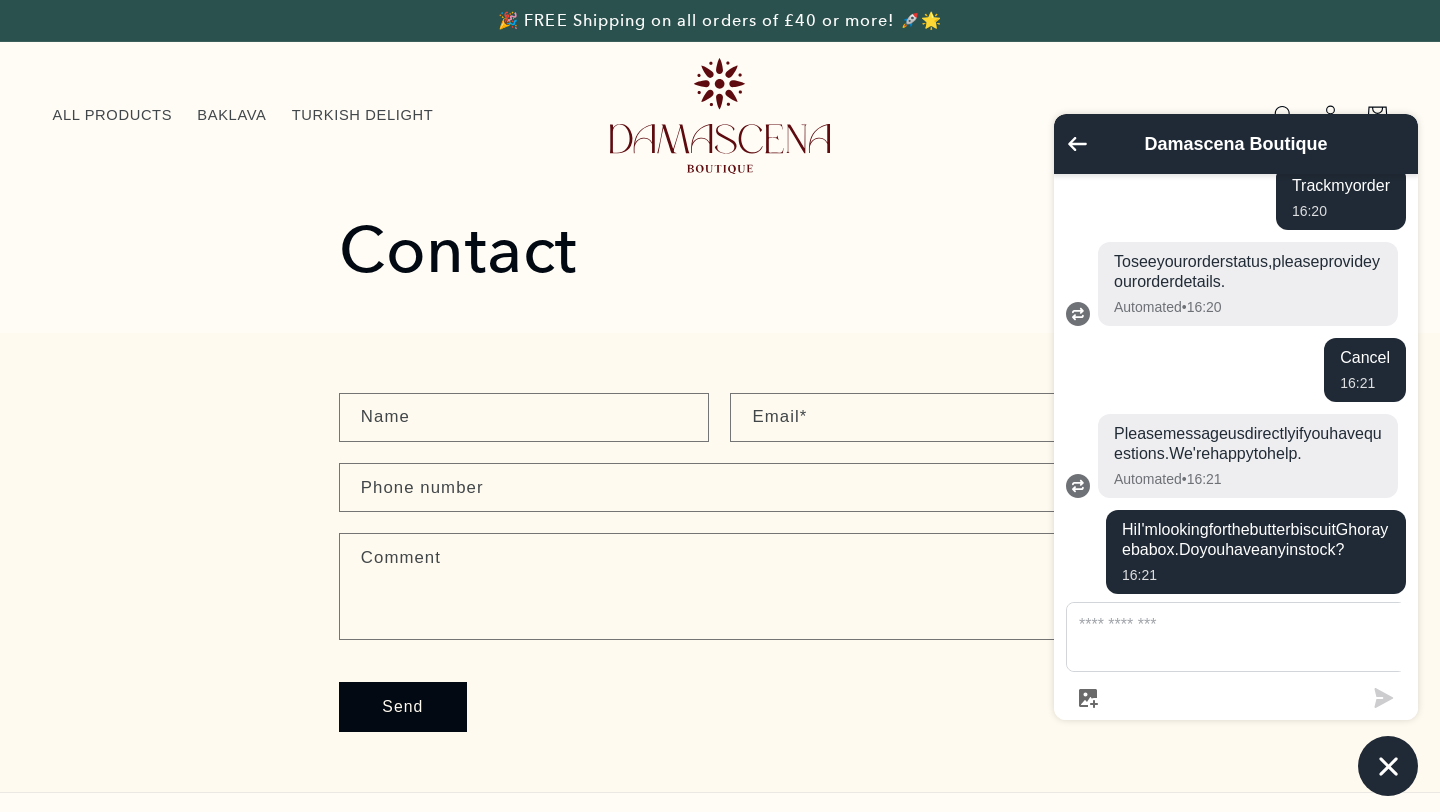 drag, startPoint x: 1347, startPoint y: 577, endPoint x: 1163, endPoint y: 512, distance: 195.14354 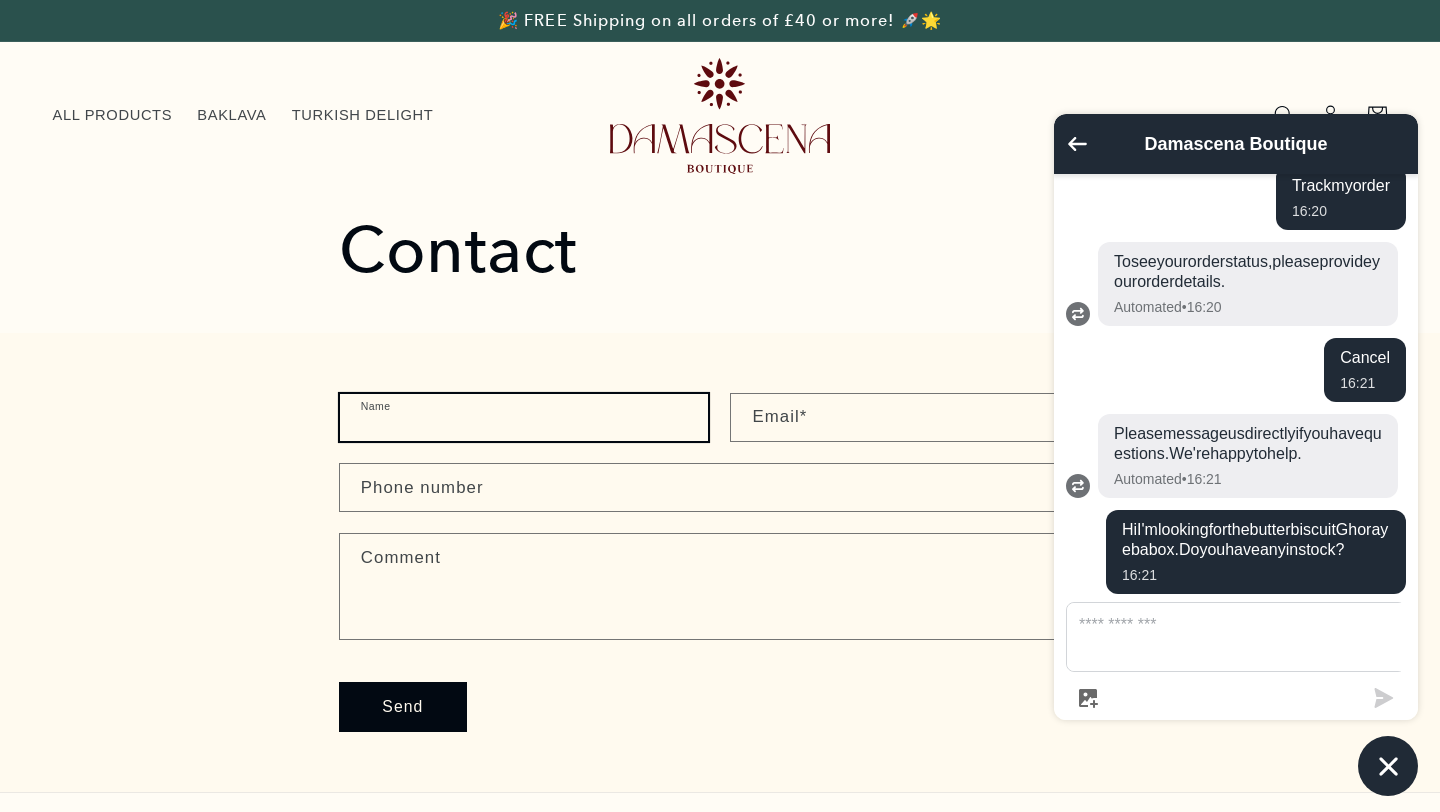 click on "Name" at bounding box center (524, 417) 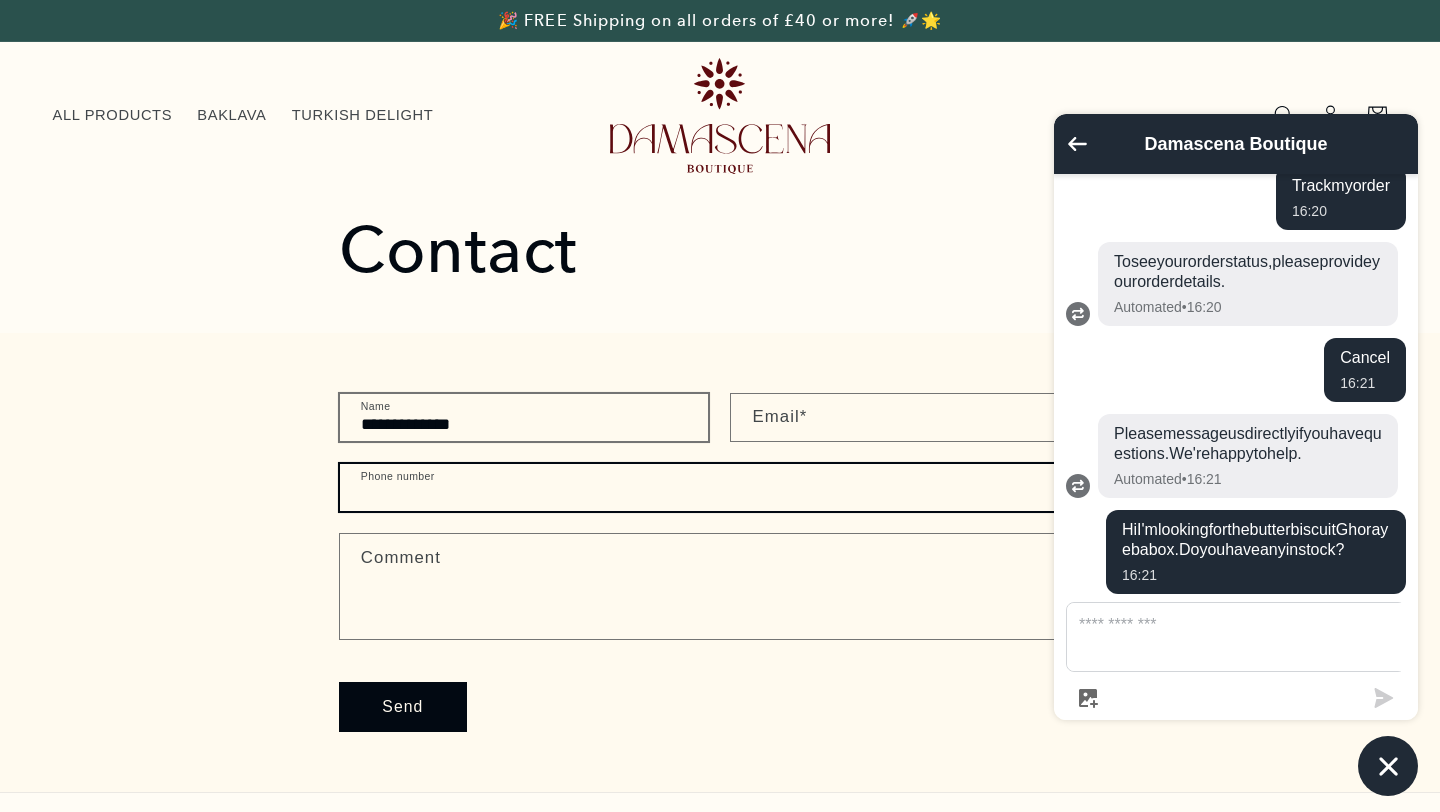 type on "**********" 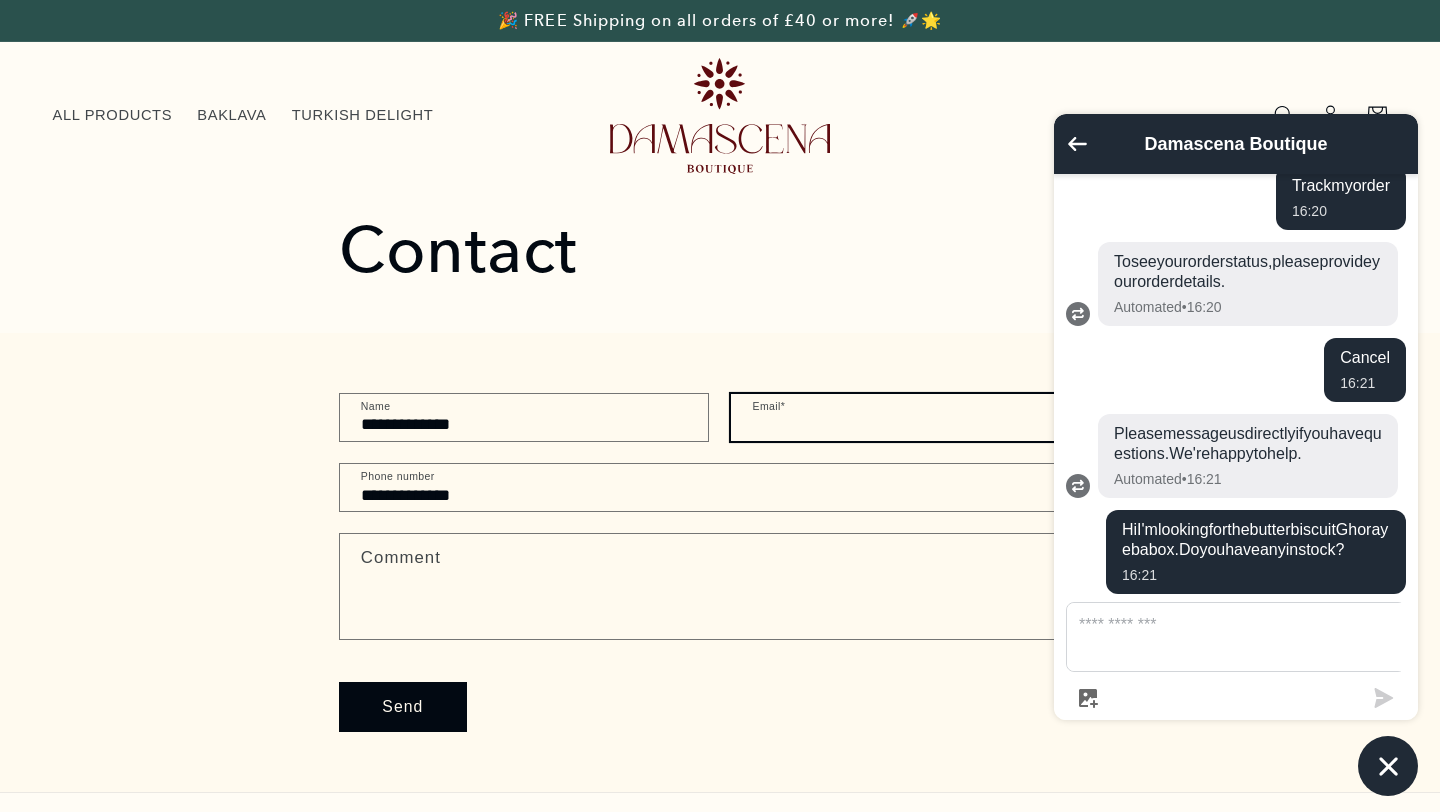 click on "Email
*" at bounding box center [915, 417] 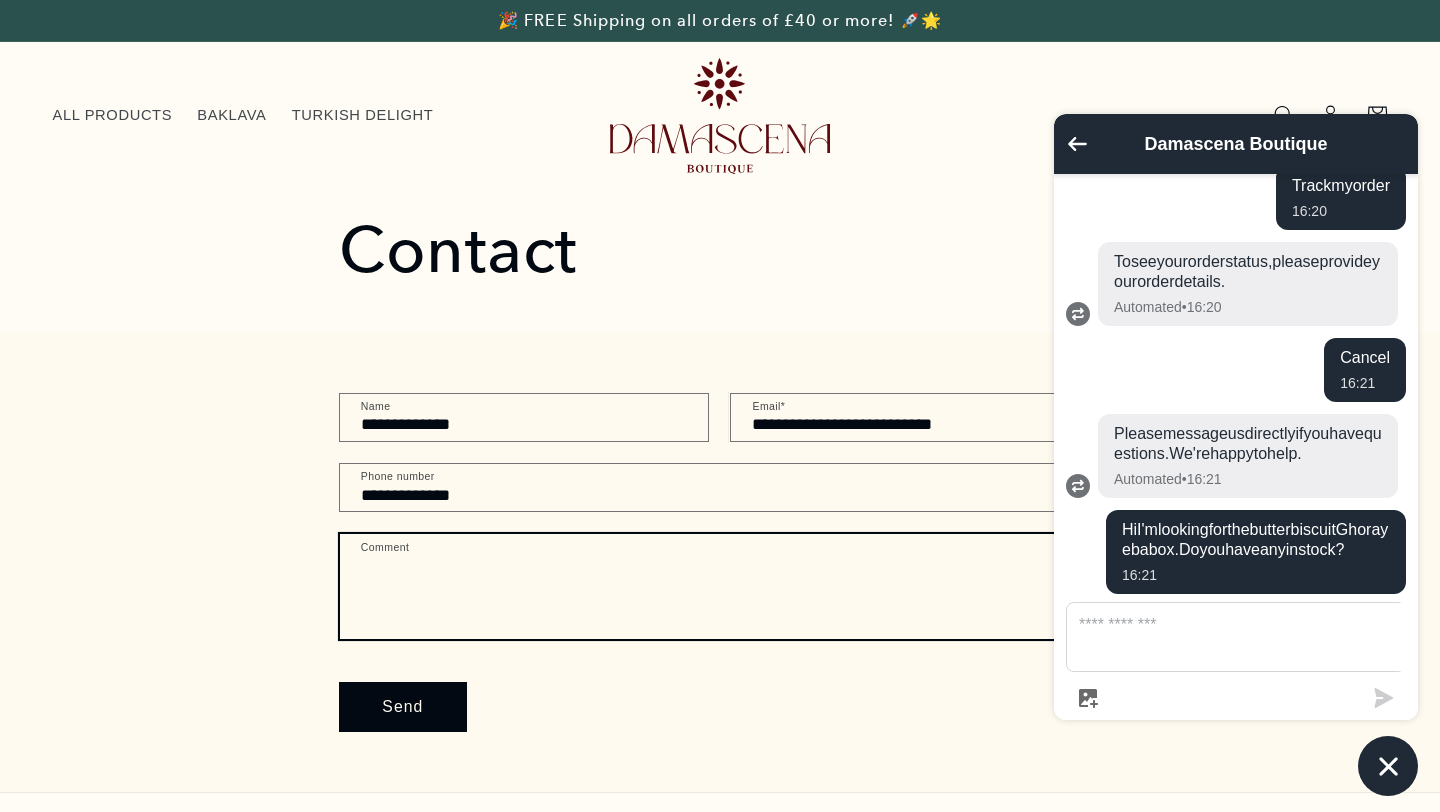 click on "Comment" at bounding box center (720, 586) 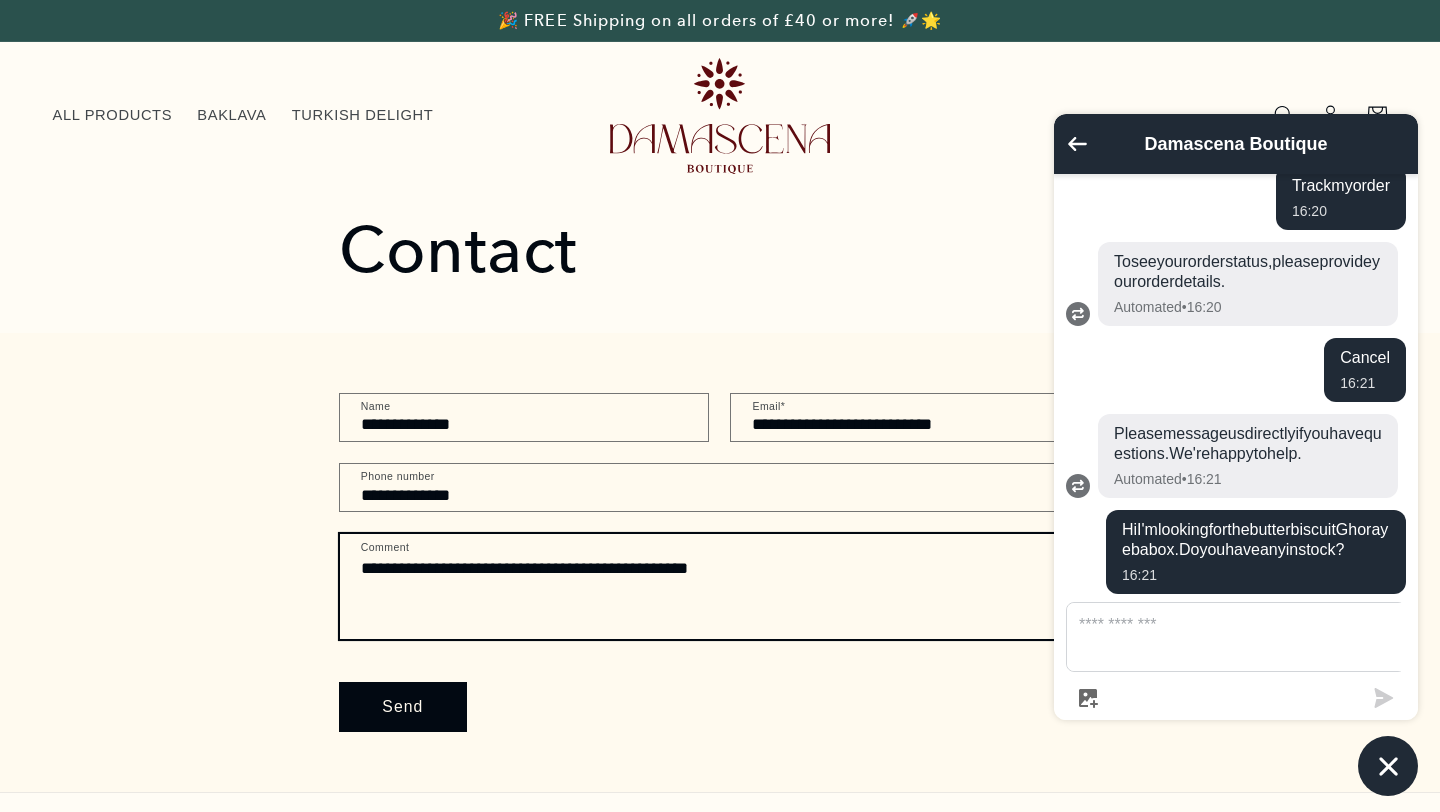 click on "**********" at bounding box center (720, 586) 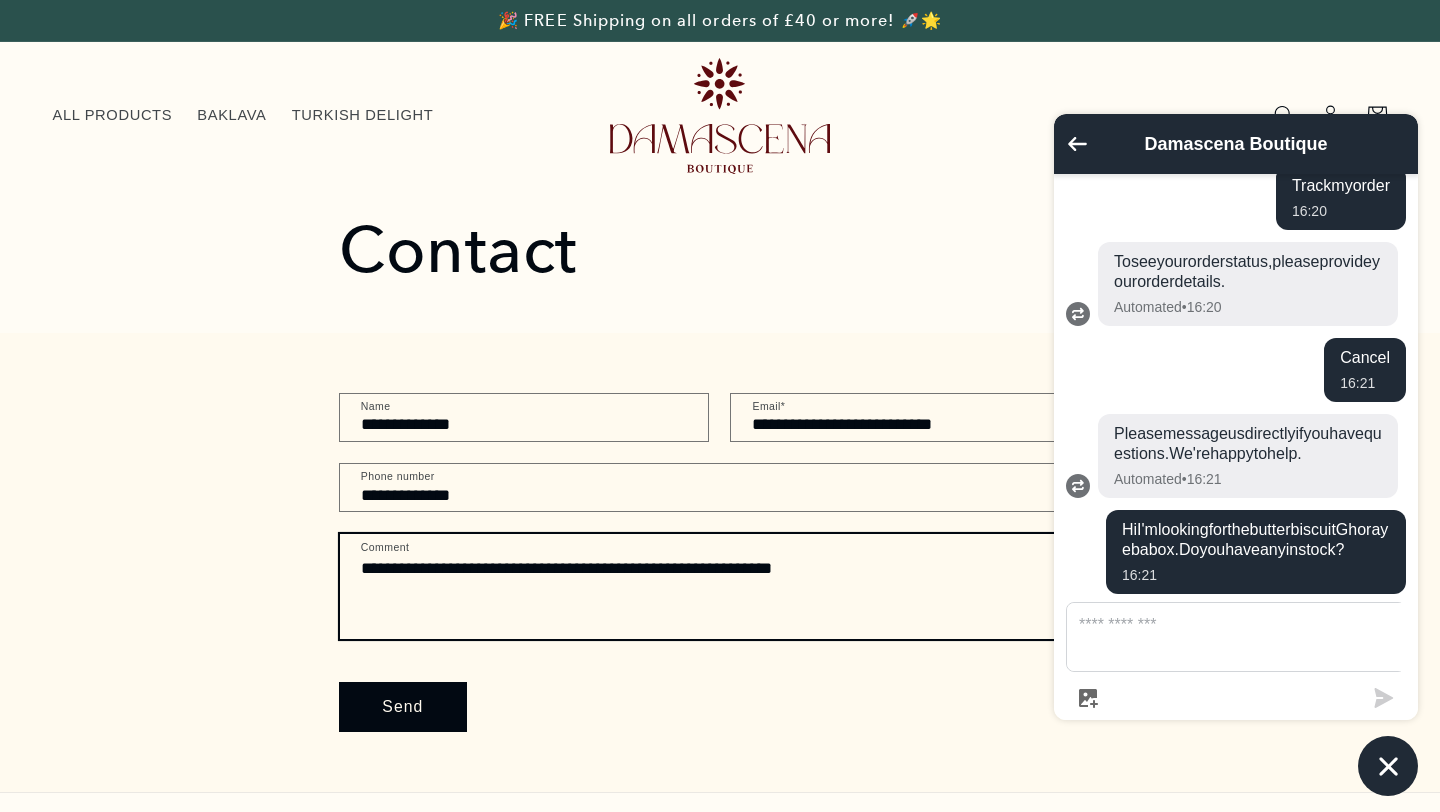 click on "**********" at bounding box center [720, 586] 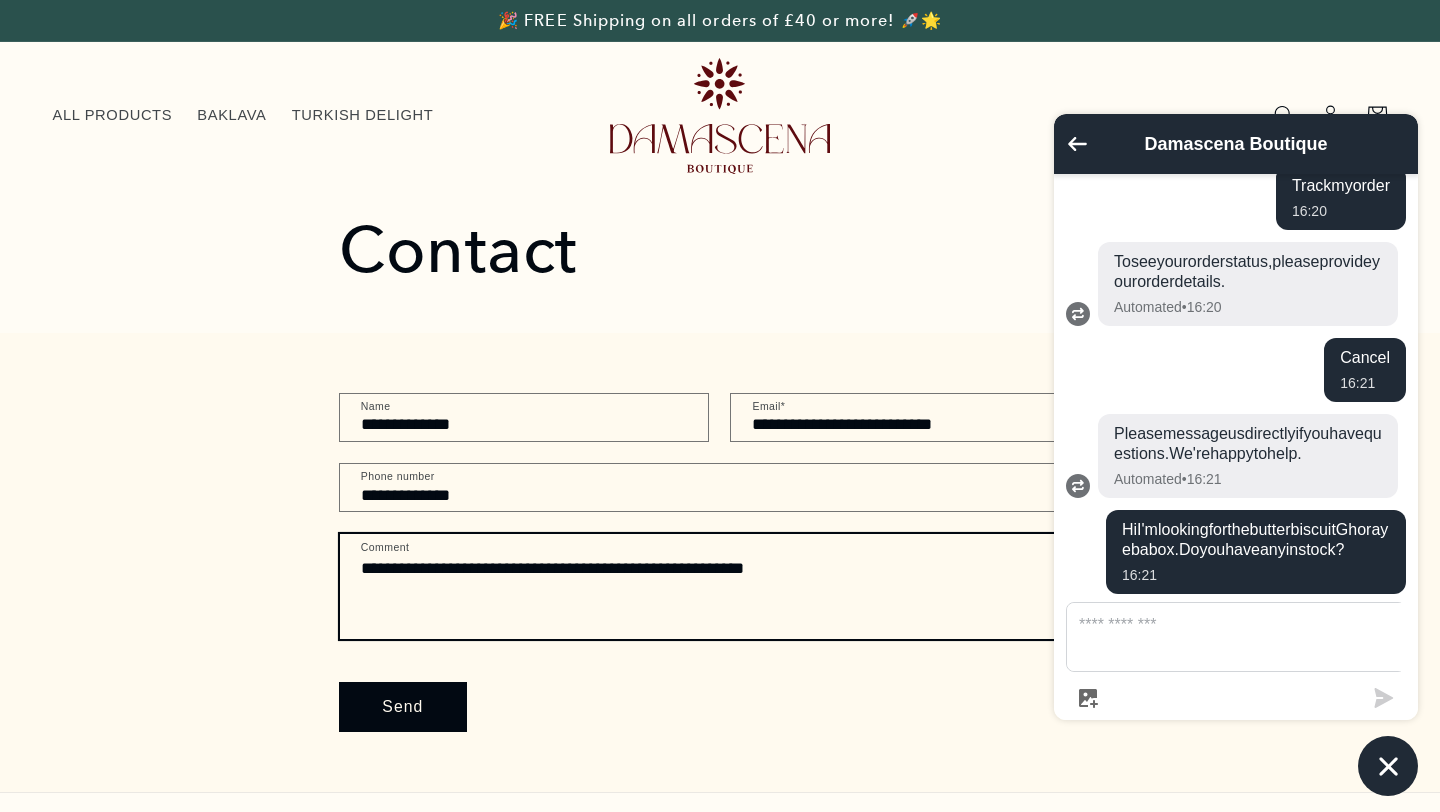 click on "**********" at bounding box center [720, 586] 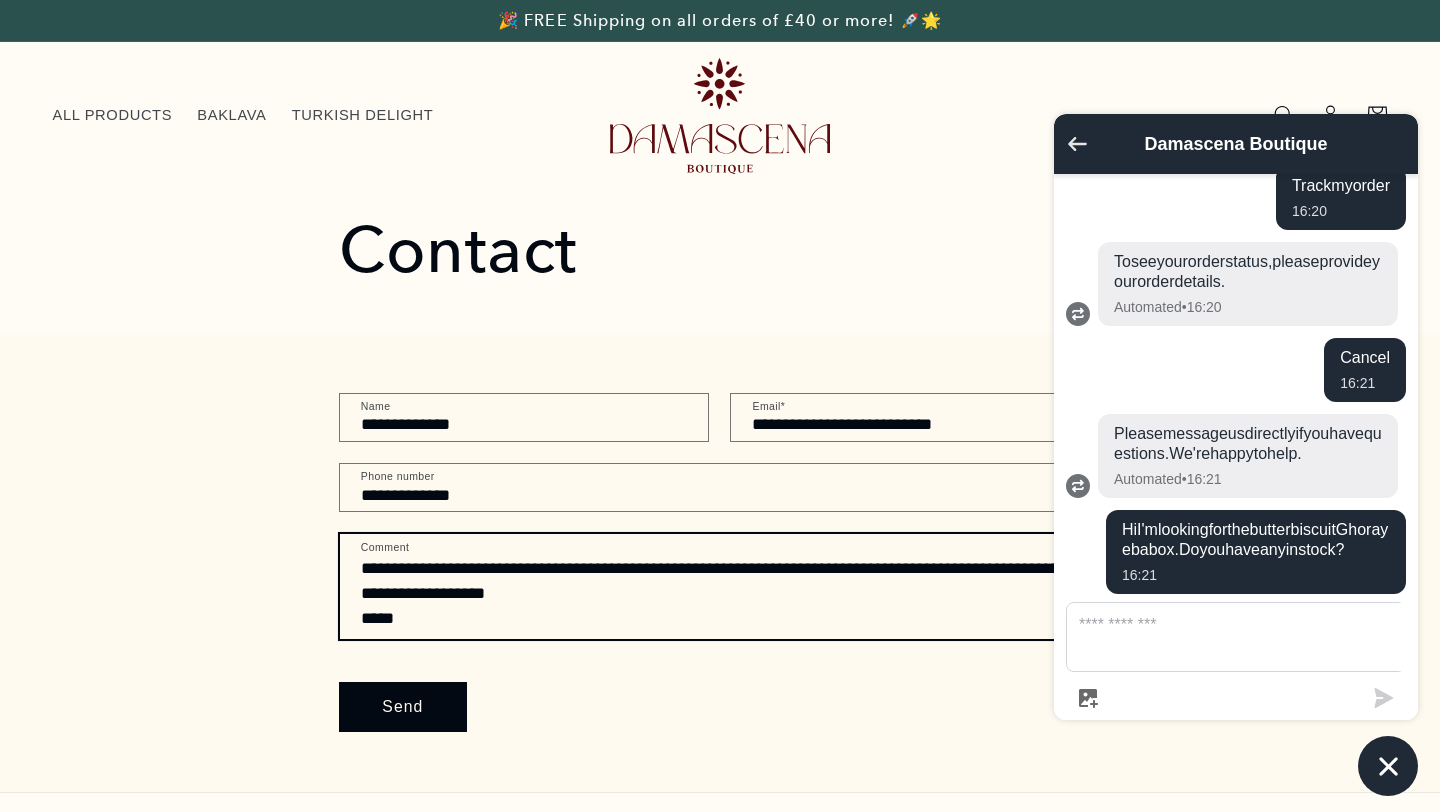 type on "**********" 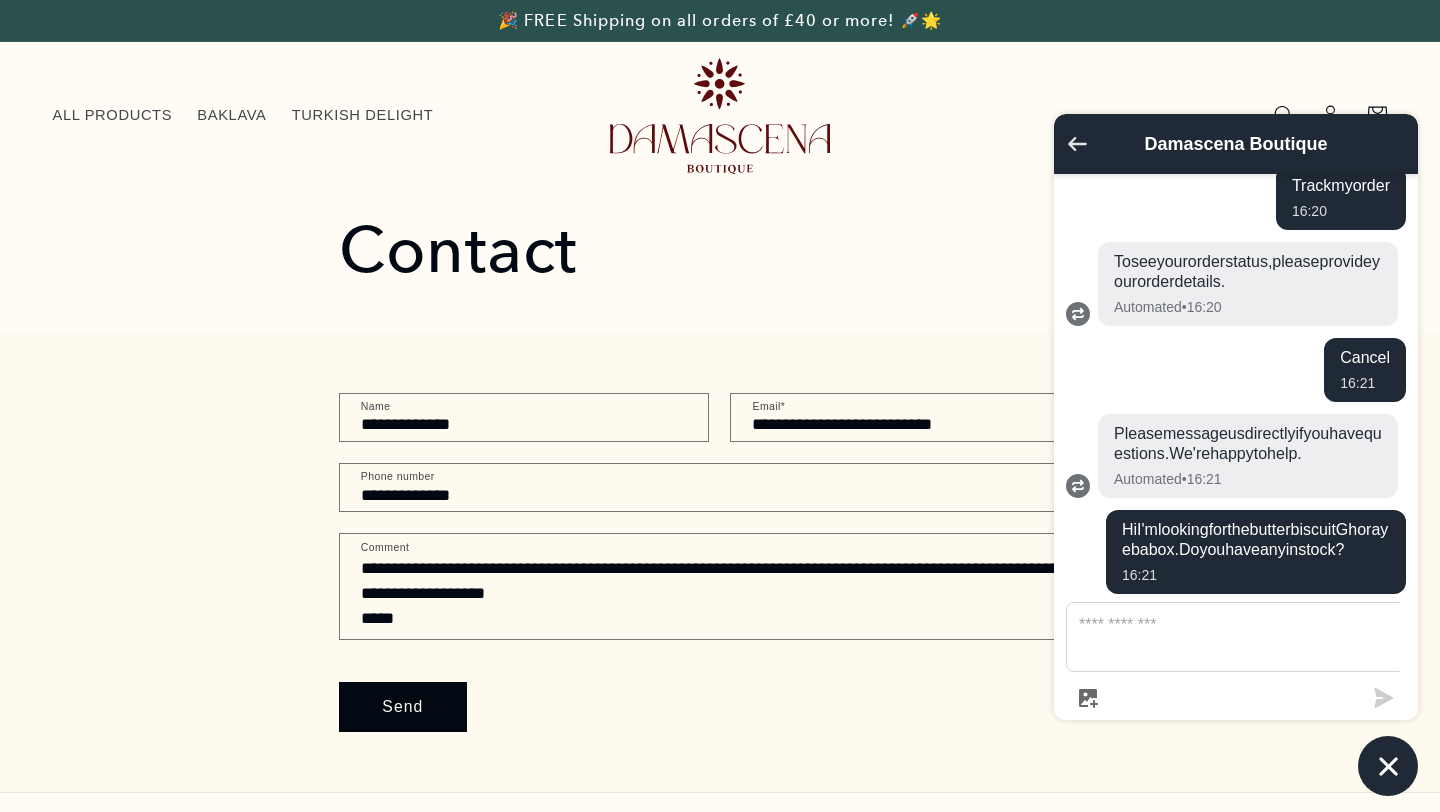 click 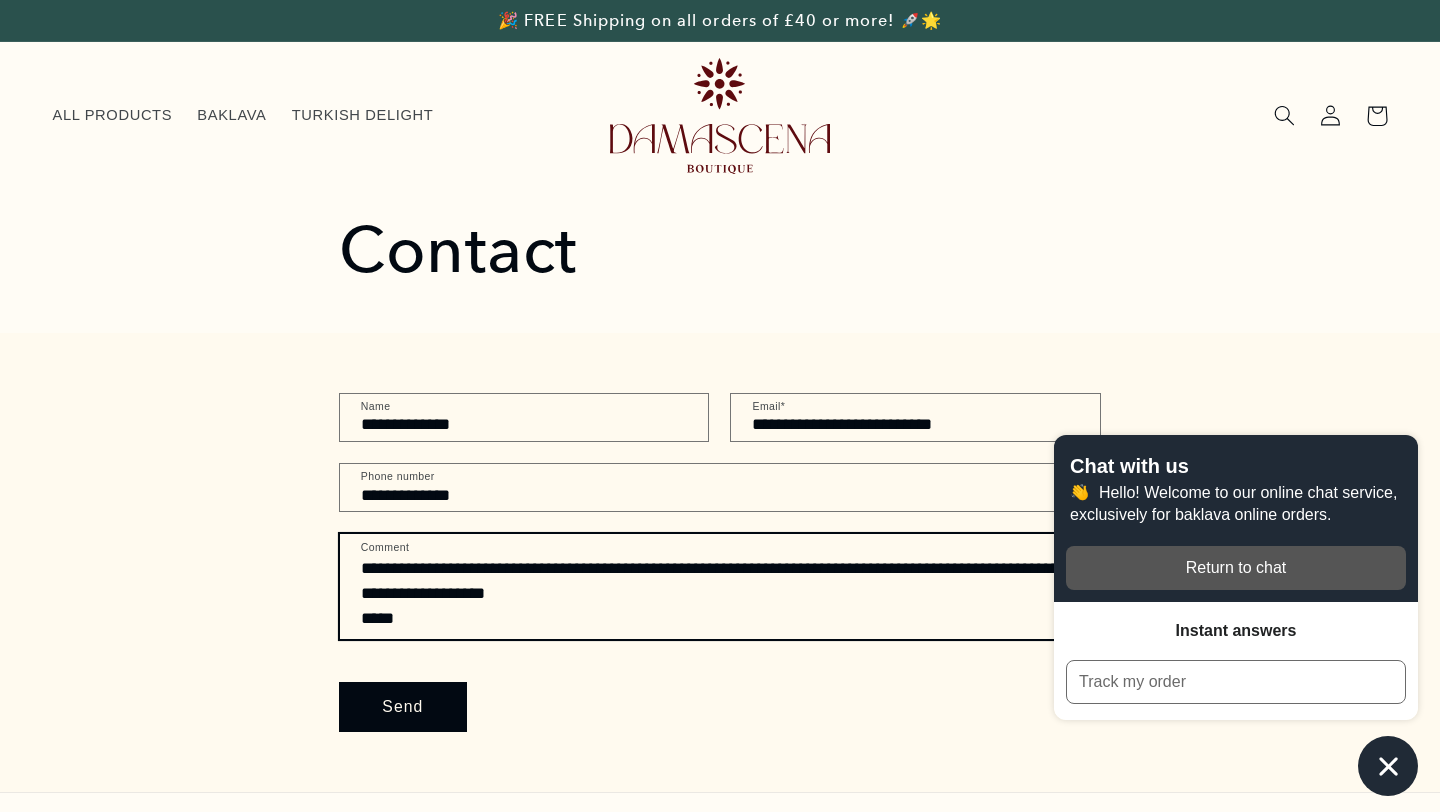 click on "**********" at bounding box center (720, 586) 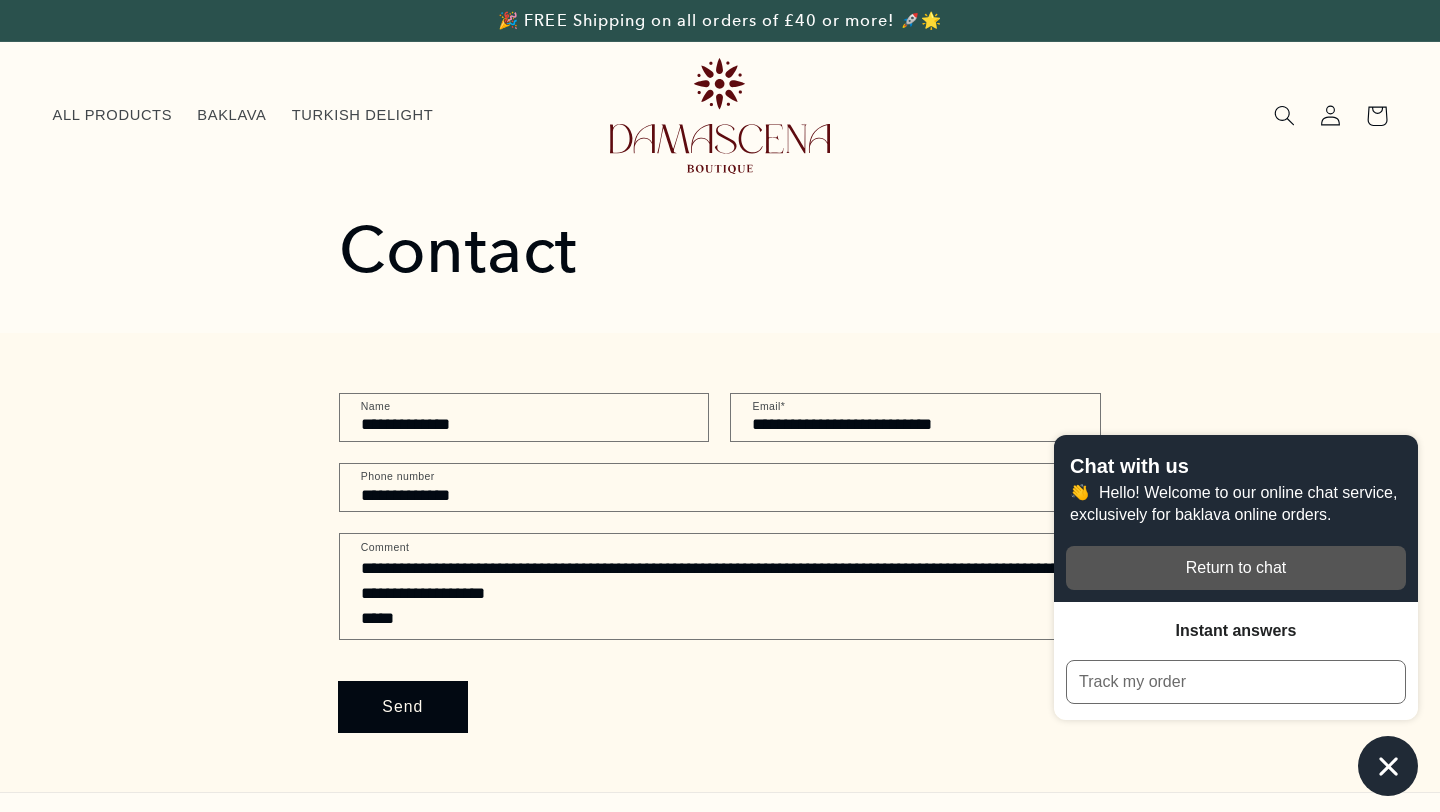 click on "Send" at bounding box center (403, 706) 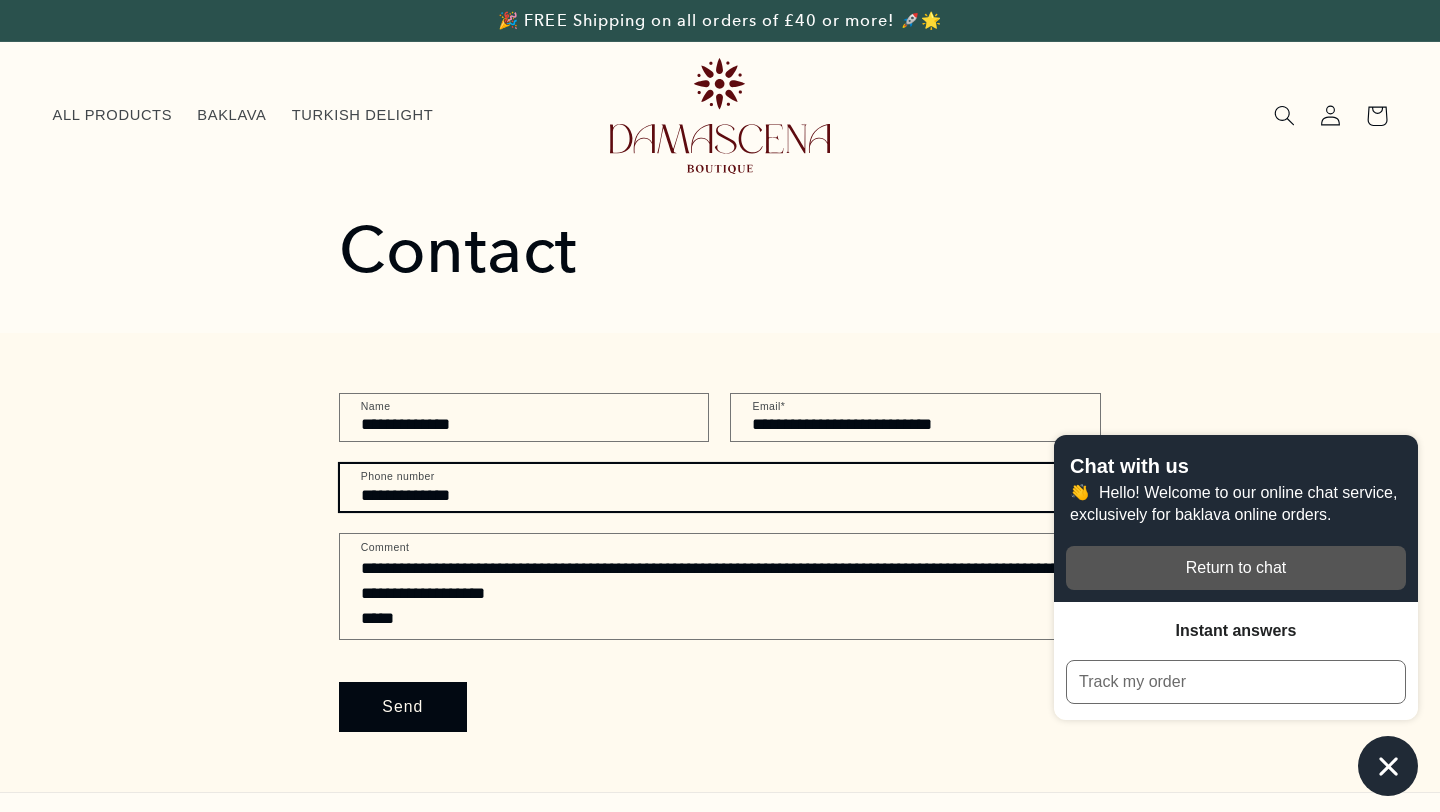 click on "**********" at bounding box center [720, 487] 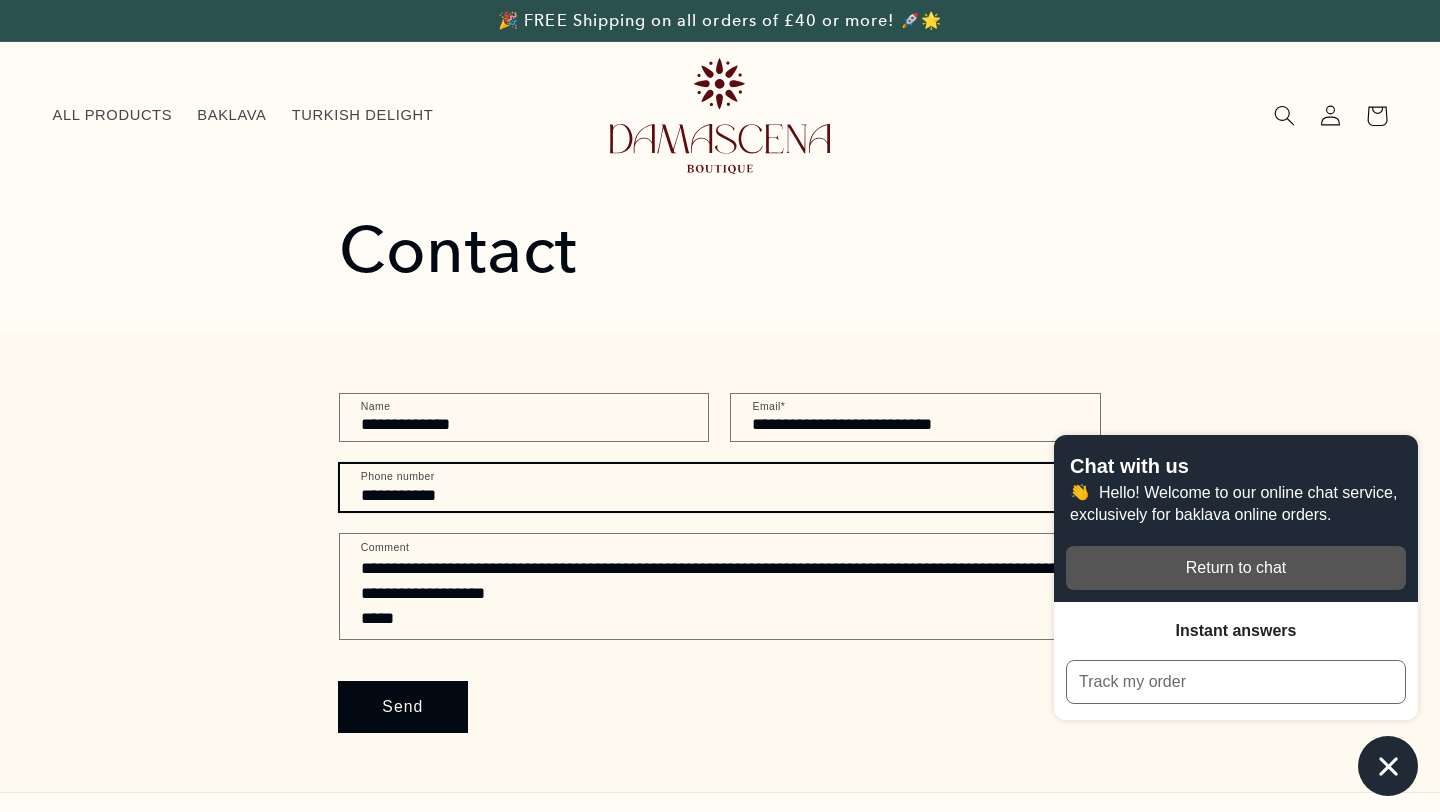 type on "**********" 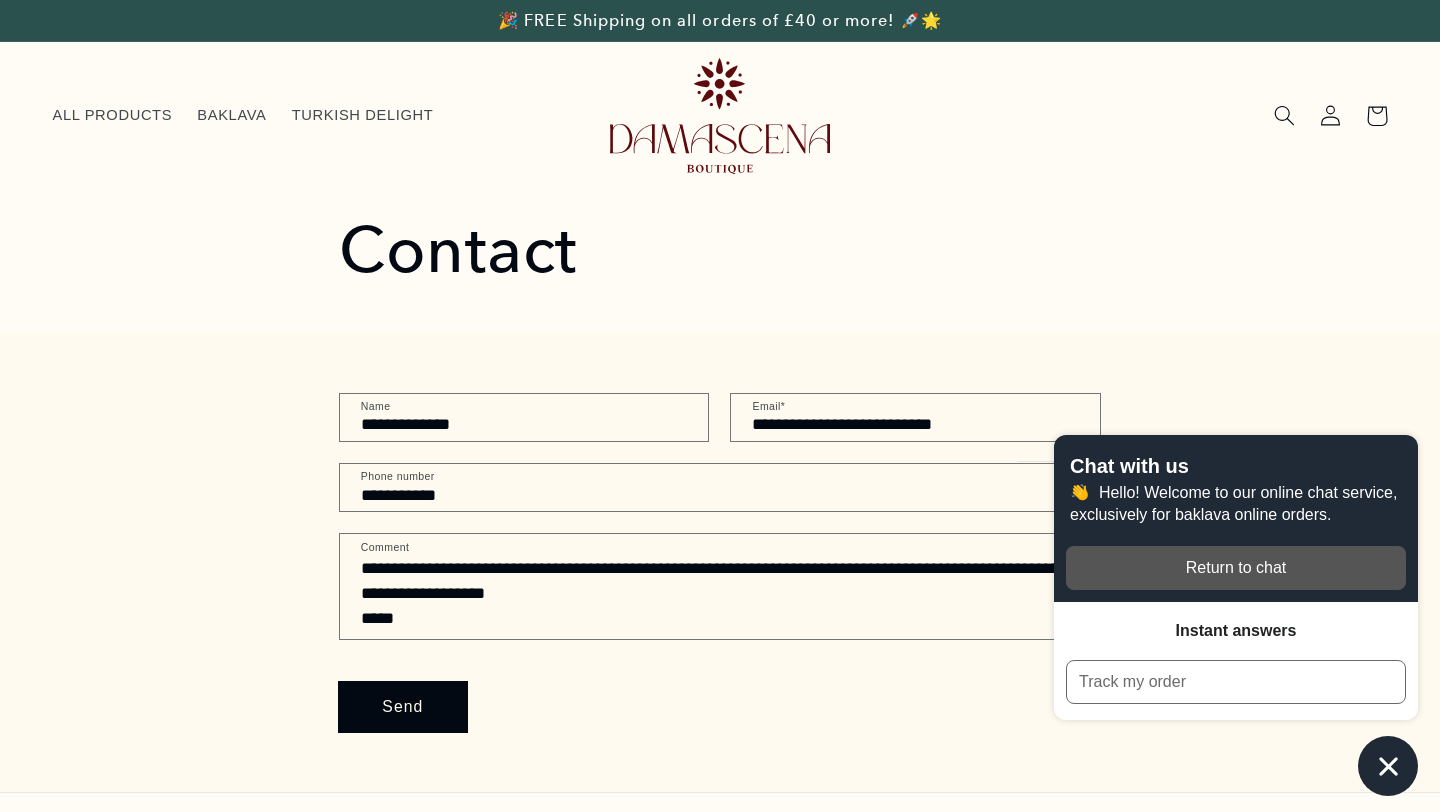 click on "Send" at bounding box center (403, 706) 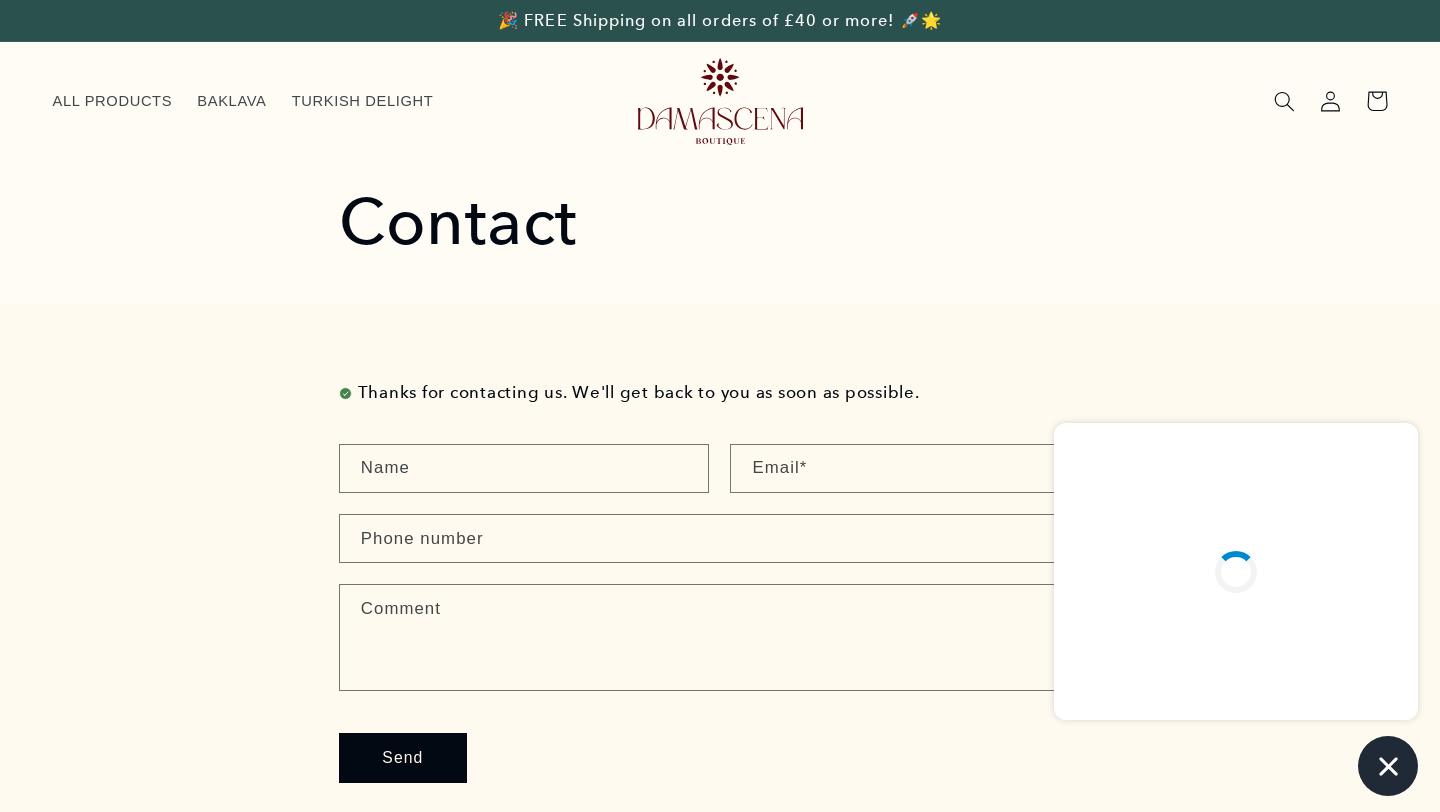 scroll, scrollTop: 385, scrollLeft: 0, axis: vertical 